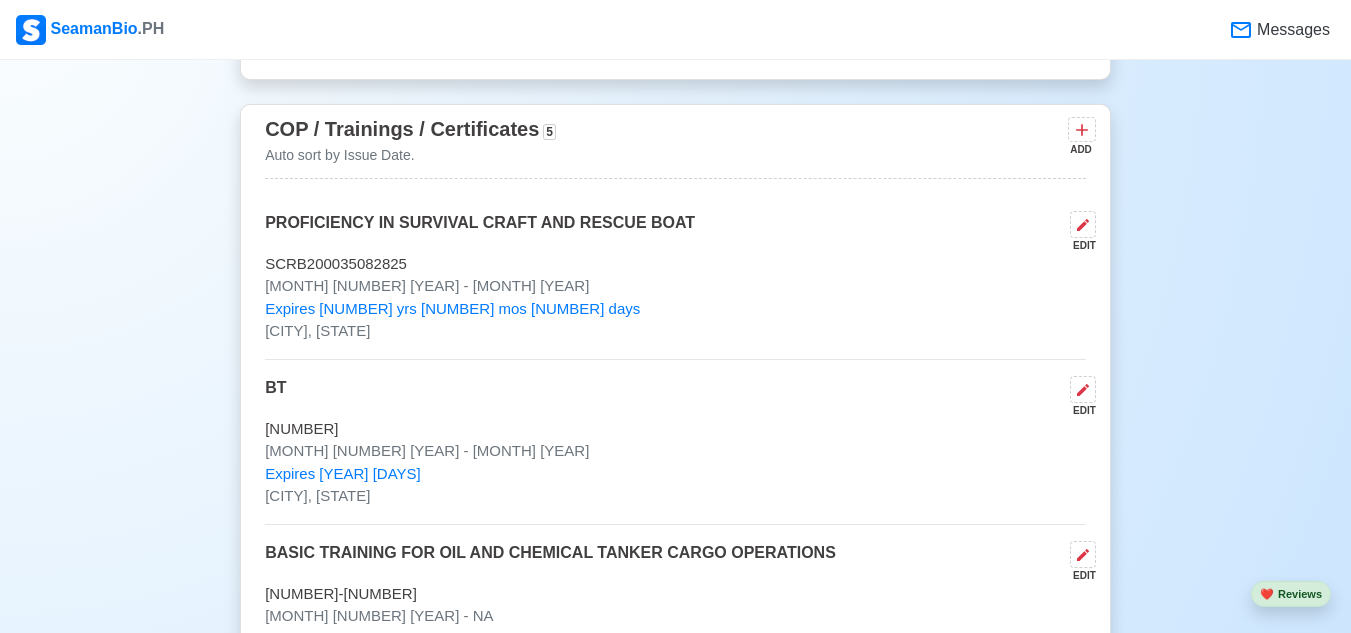scroll, scrollTop: 2900, scrollLeft: 0, axis: vertical 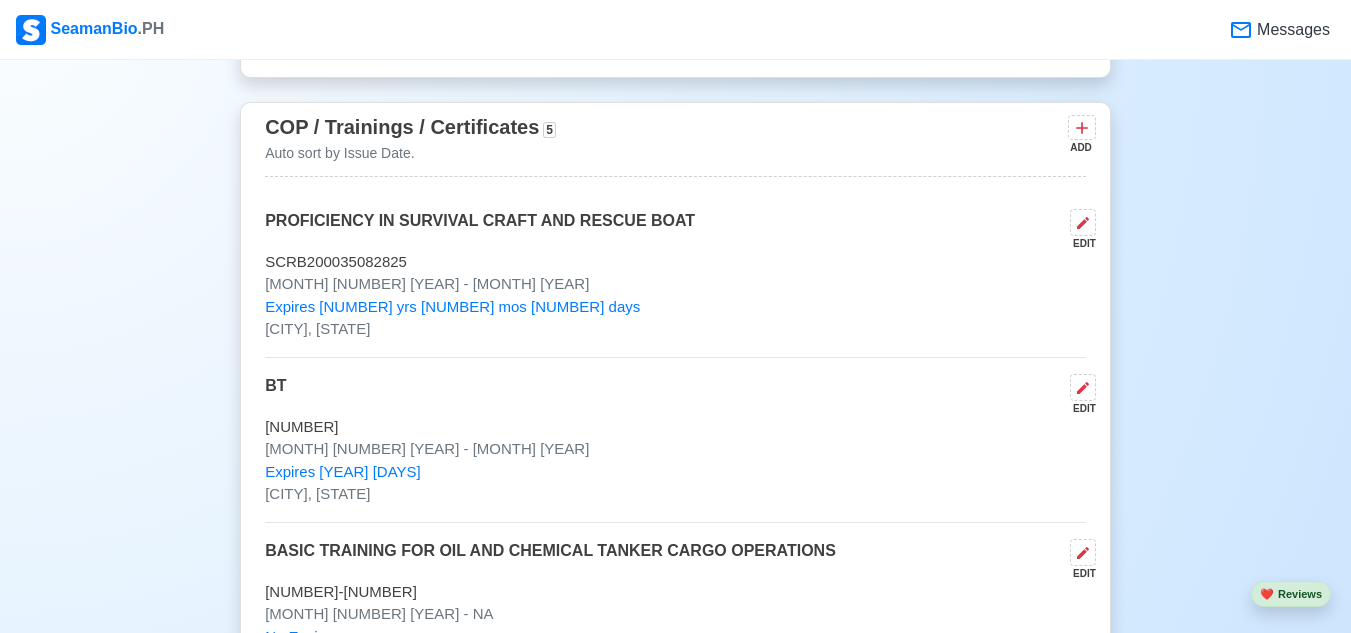 click on "ADD" at bounding box center (1080, 147) 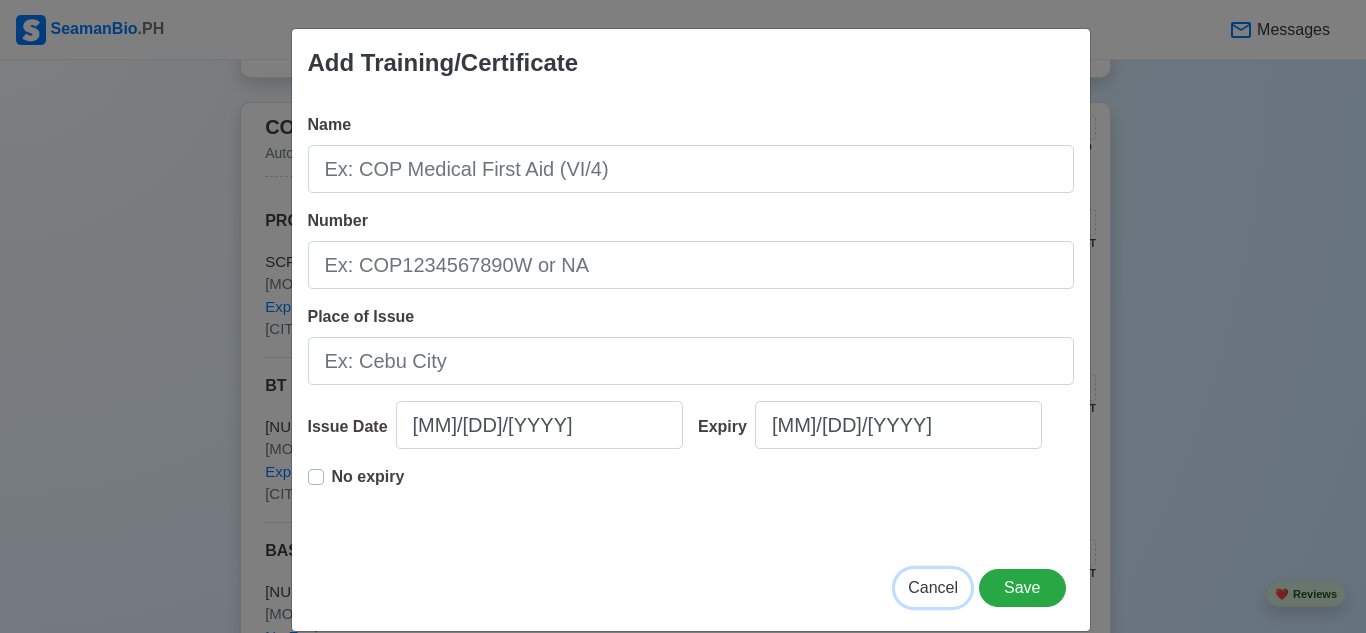 click on "Cancel" at bounding box center (933, 587) 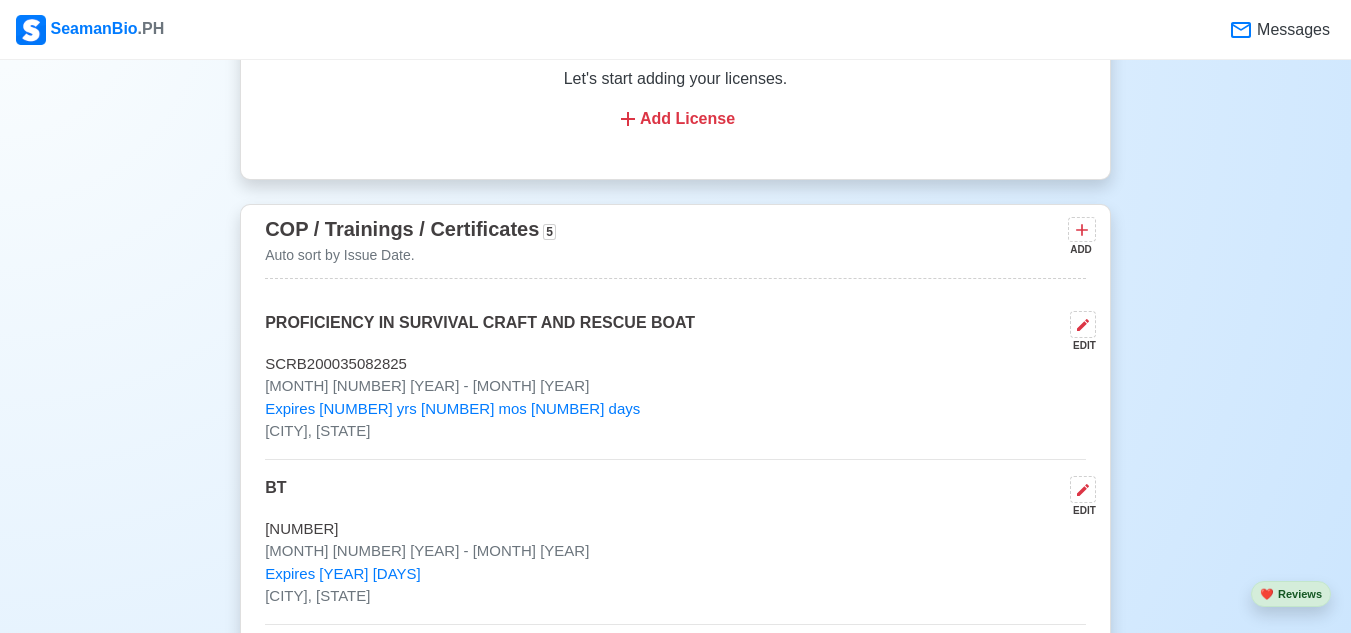 scroll, scrollTop: 2800, scrollLeft: 0, axis: vertical 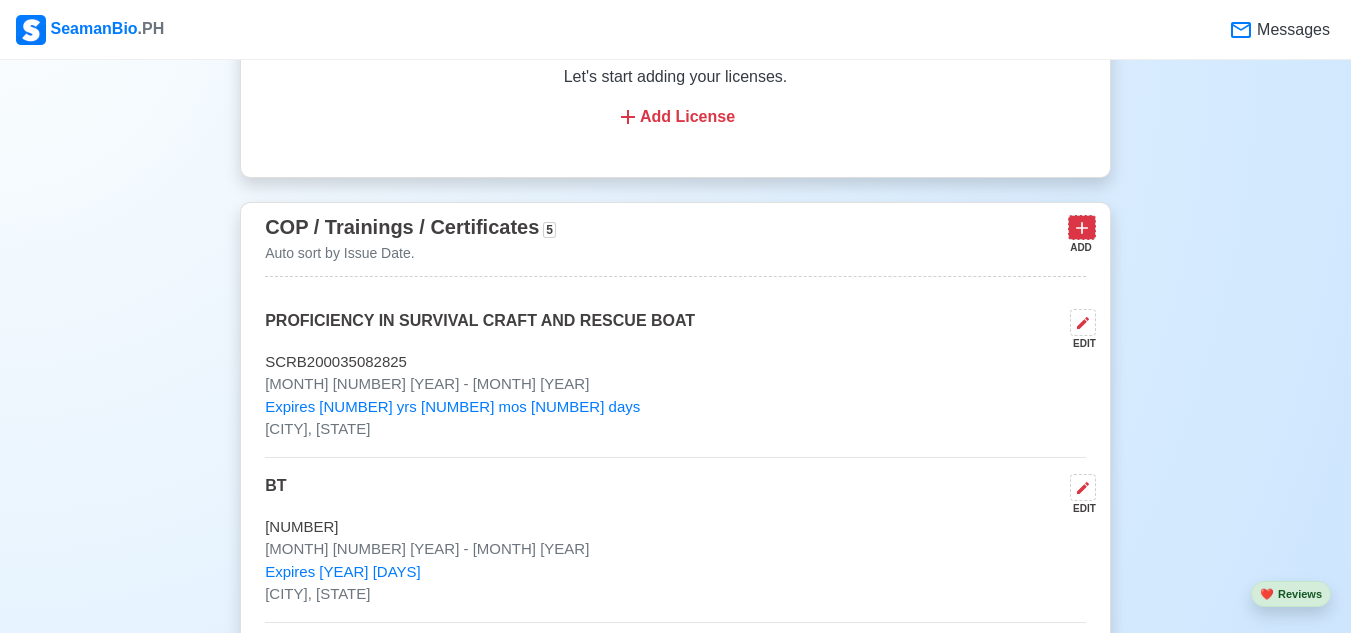 click 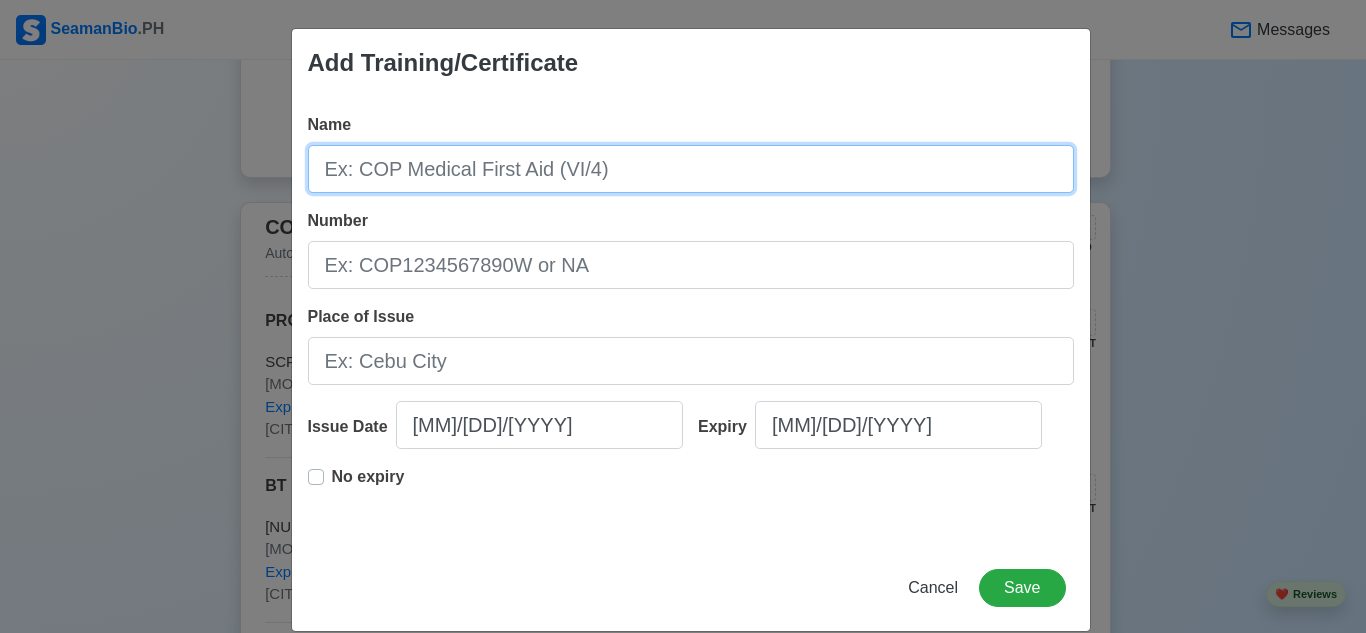 click on "Name" at bounding box center [691, 169] 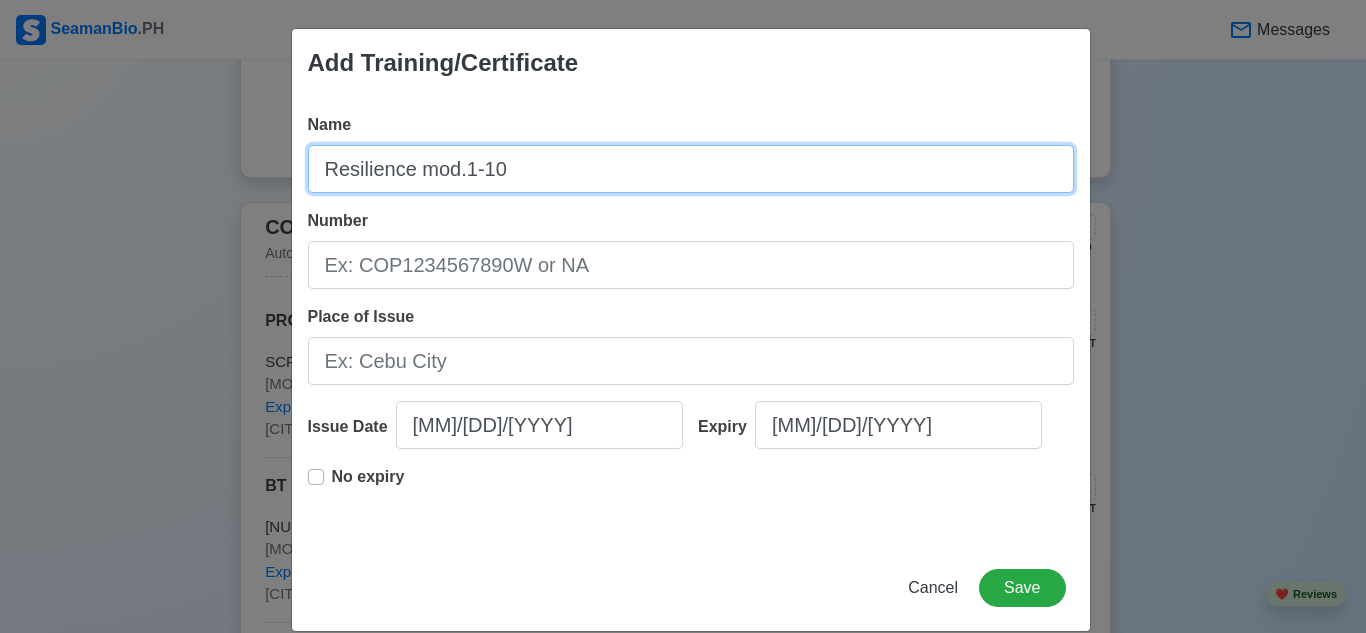 type on "Resilience mod.1-10" 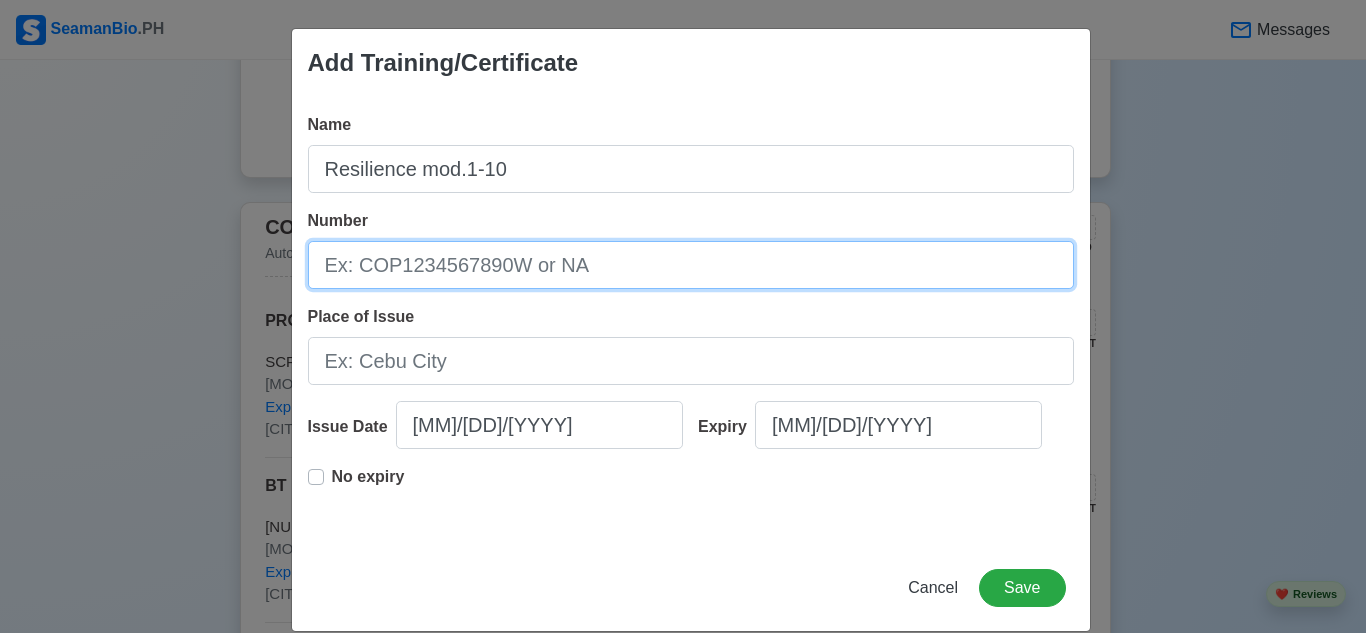 click on "Number" at bounding box center [691, 265] 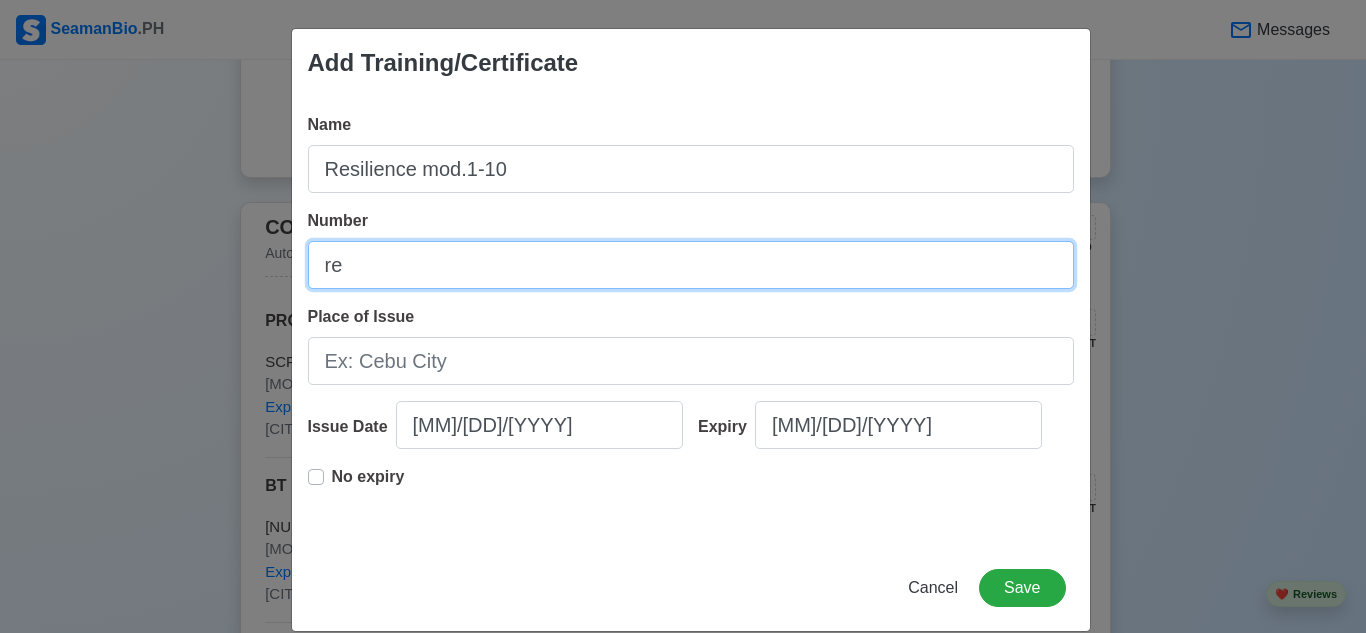 type on "r" 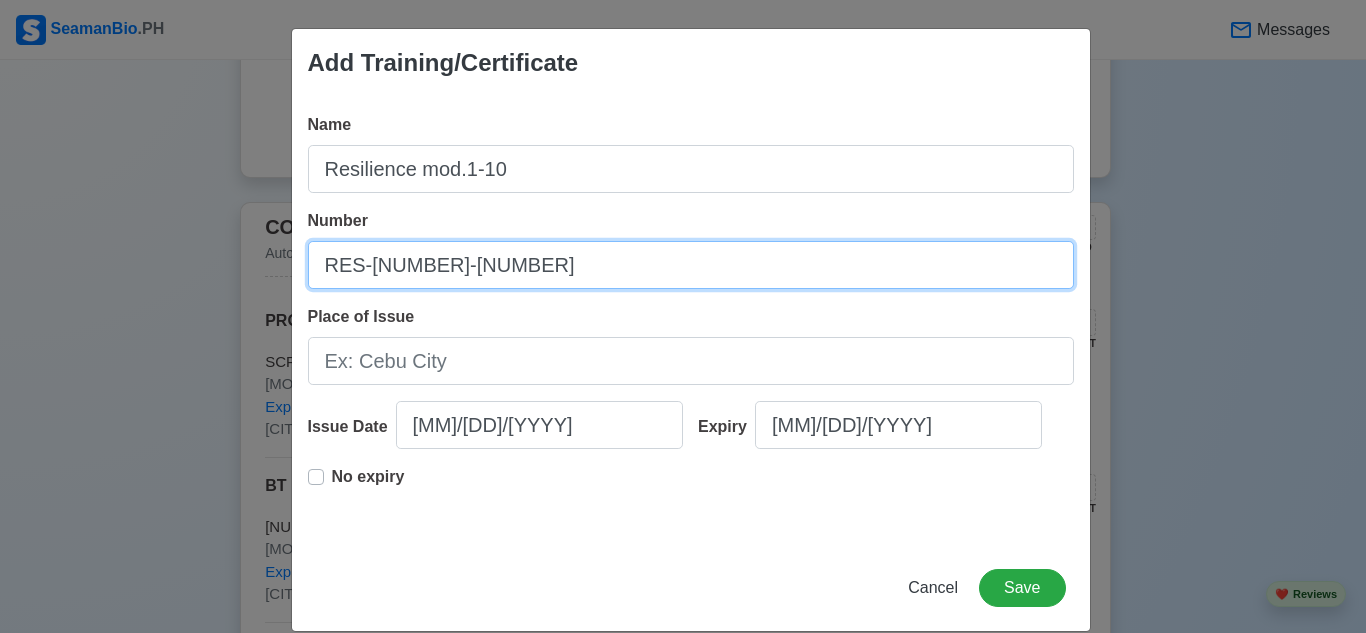 type on "RES-[NUMBER]-[NUMBER]" 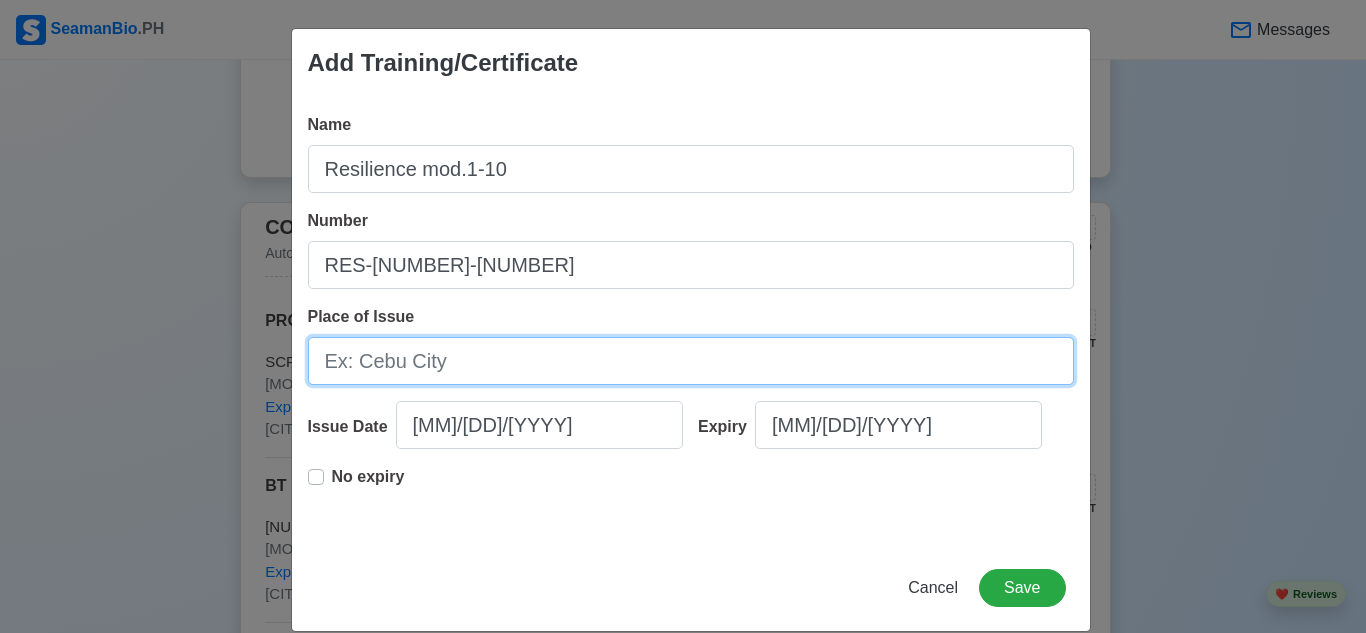 click on "Place of Issue" at bounding box center (691, 361) 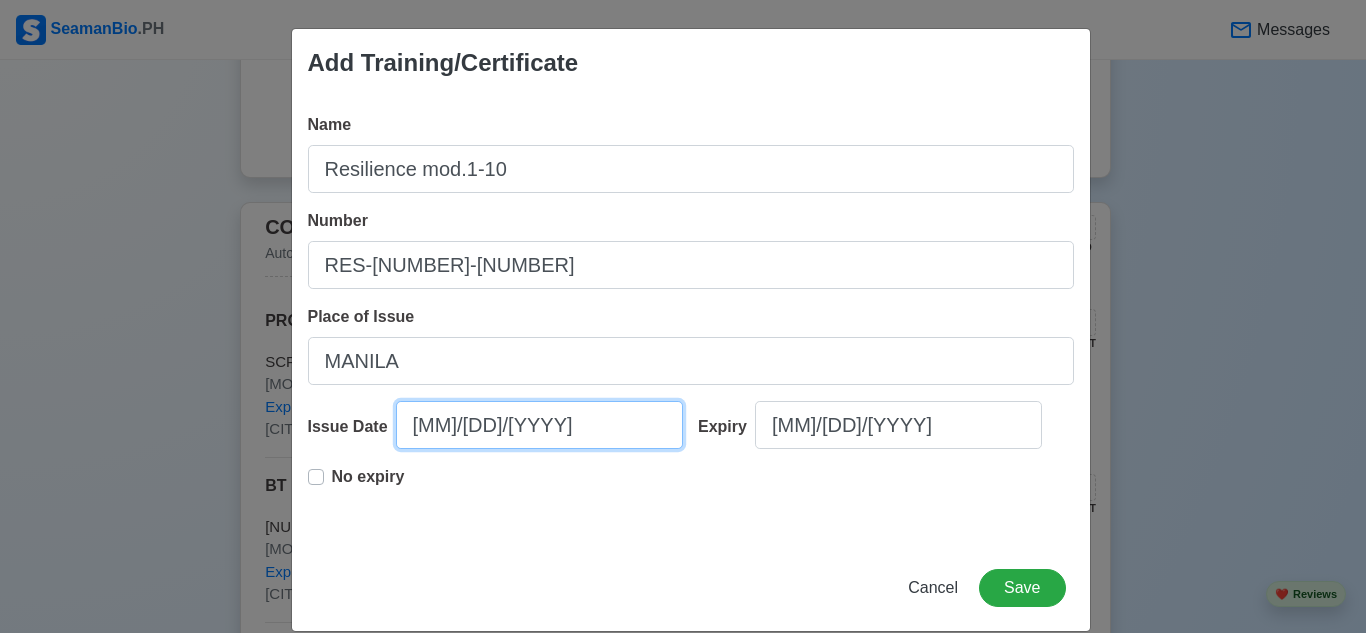 select on "****" 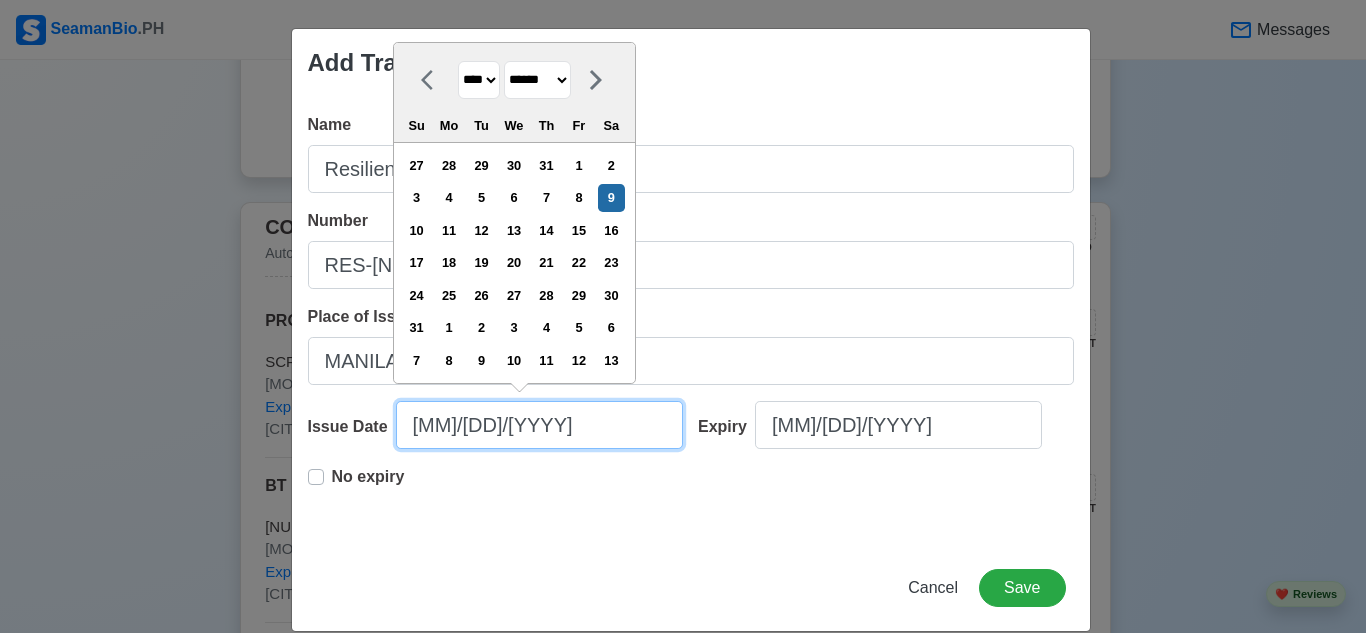 click on "[MM]/[DD]/[YYYY]" at bounding box center [539, 425] 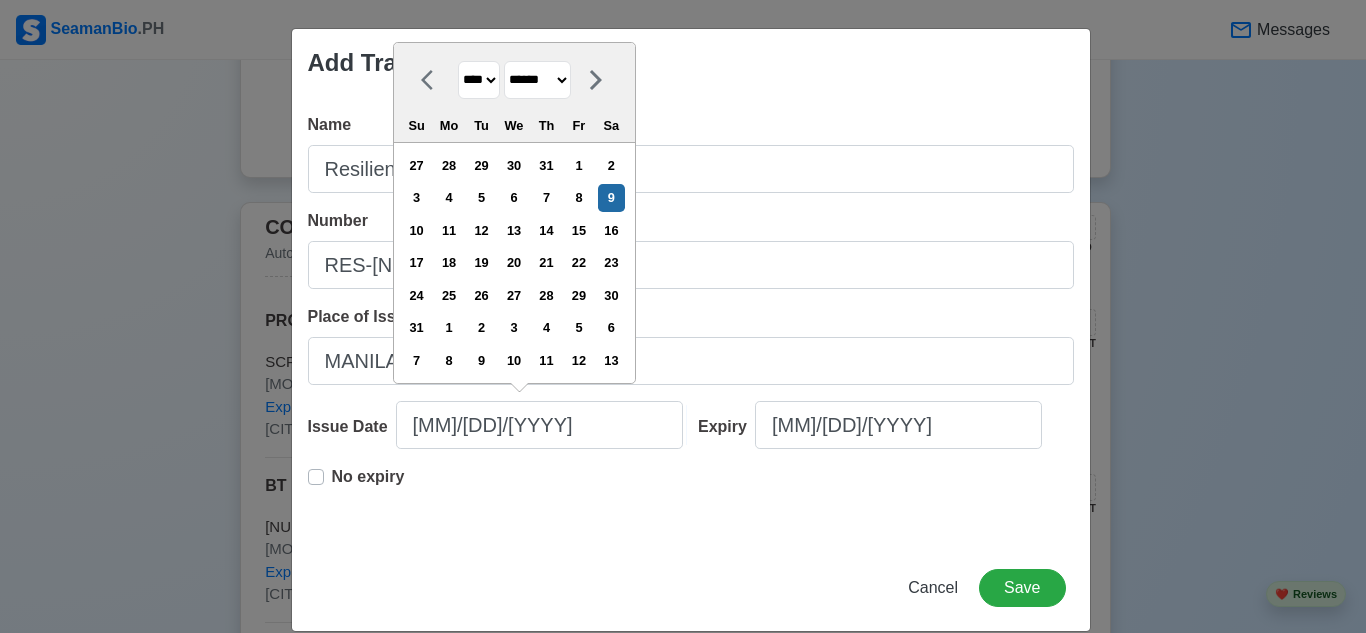 click on "**** **** **** **** **** **** **** **** **** **** **** **** **** **** **** **** **** **** **** **** **** **** **** **** **** **** **** **** **** **** **** **** **** **** **** **** **** **** **** **** **** **** **** **** **** **** **** **** **** **** **** **** **** **** **** **** **** **** **** **** **** **** **** **** **** **** **** **** **** **** **** **** **** **** **** **** **** **** **** **** **** **** **** **** **** **** **** **** **** **** **** **** **** **** **** **** **** **** **** **** **** **** **** **** **** ****" at bounding box center (479, 80) 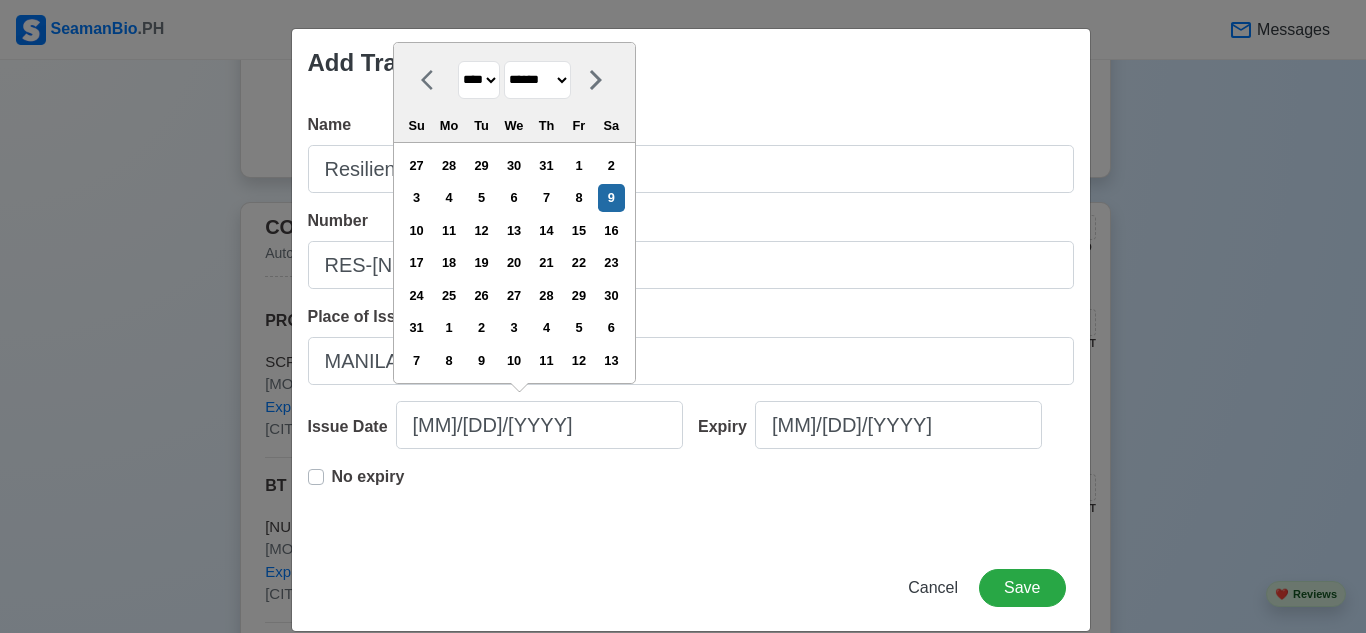 select on "****" 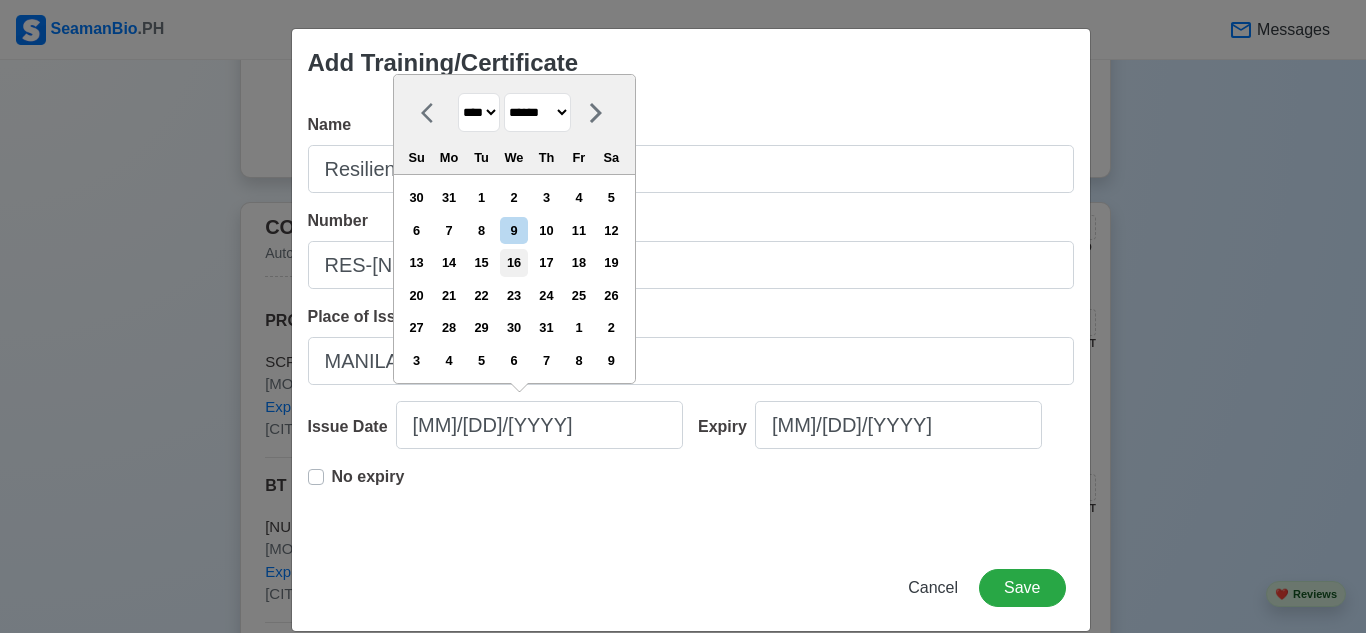 click on "16" at bounding box center [513, 262] 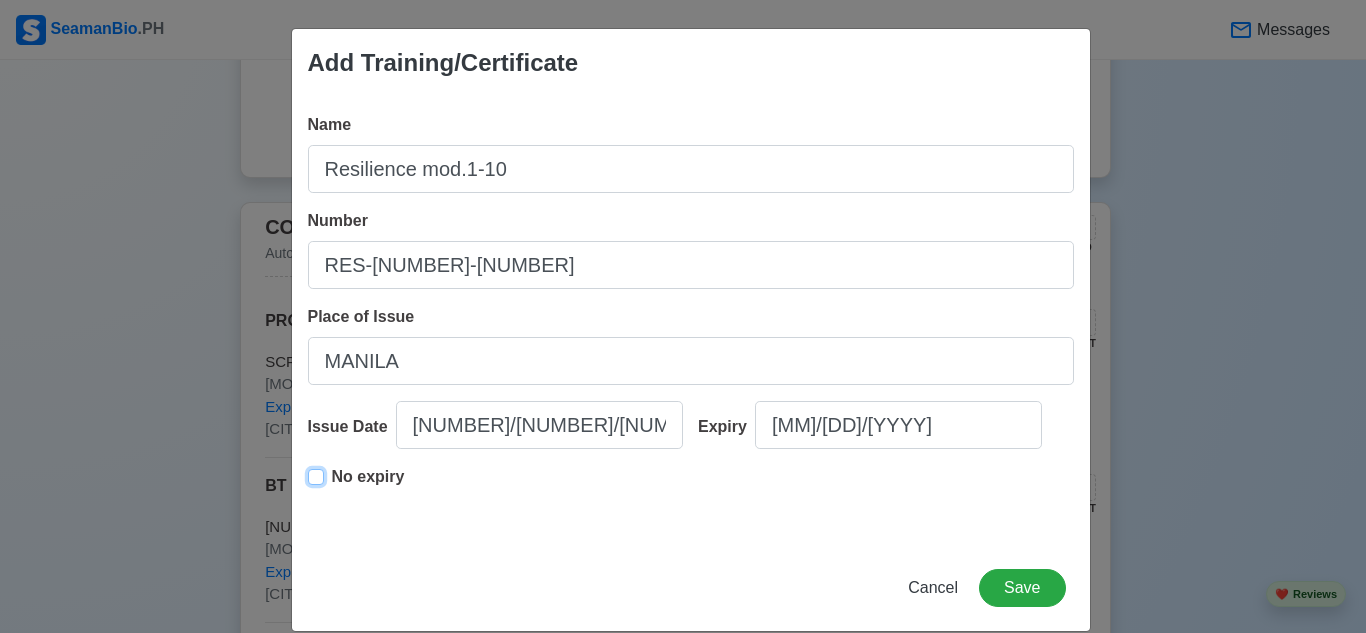 type on "[NUMBER]/[NUMBER]/[NUMBER]" 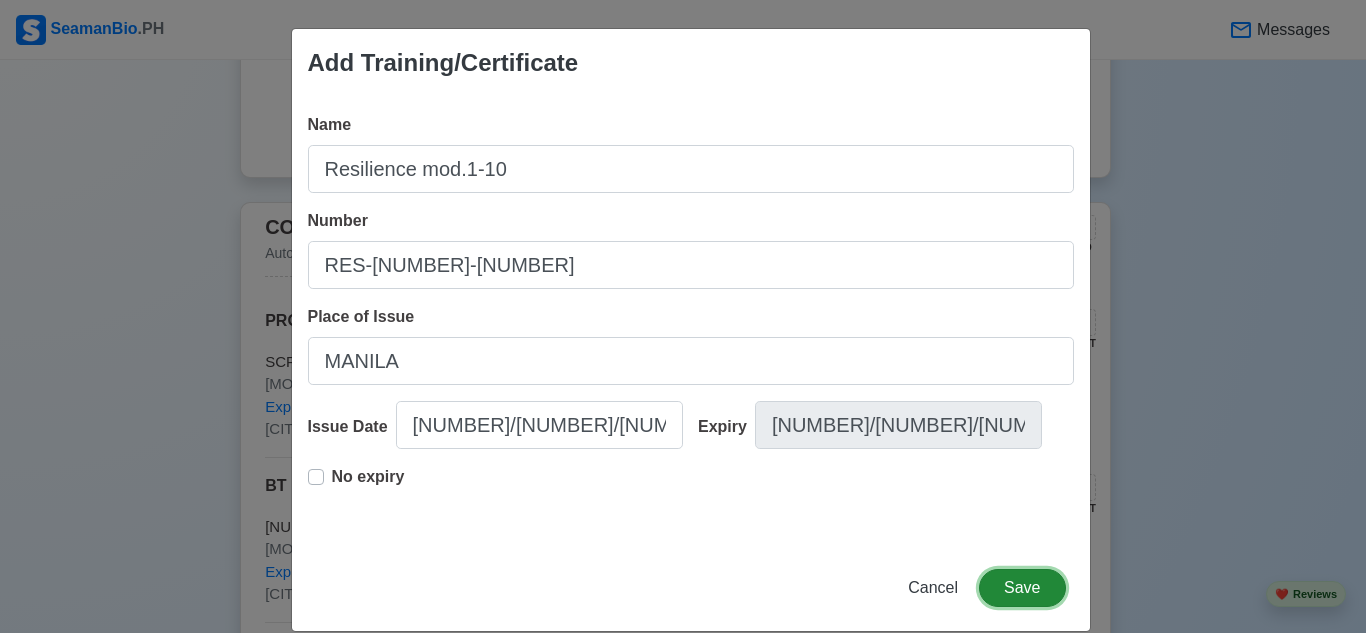 click on "Save" at bounding box center (1022, 588) 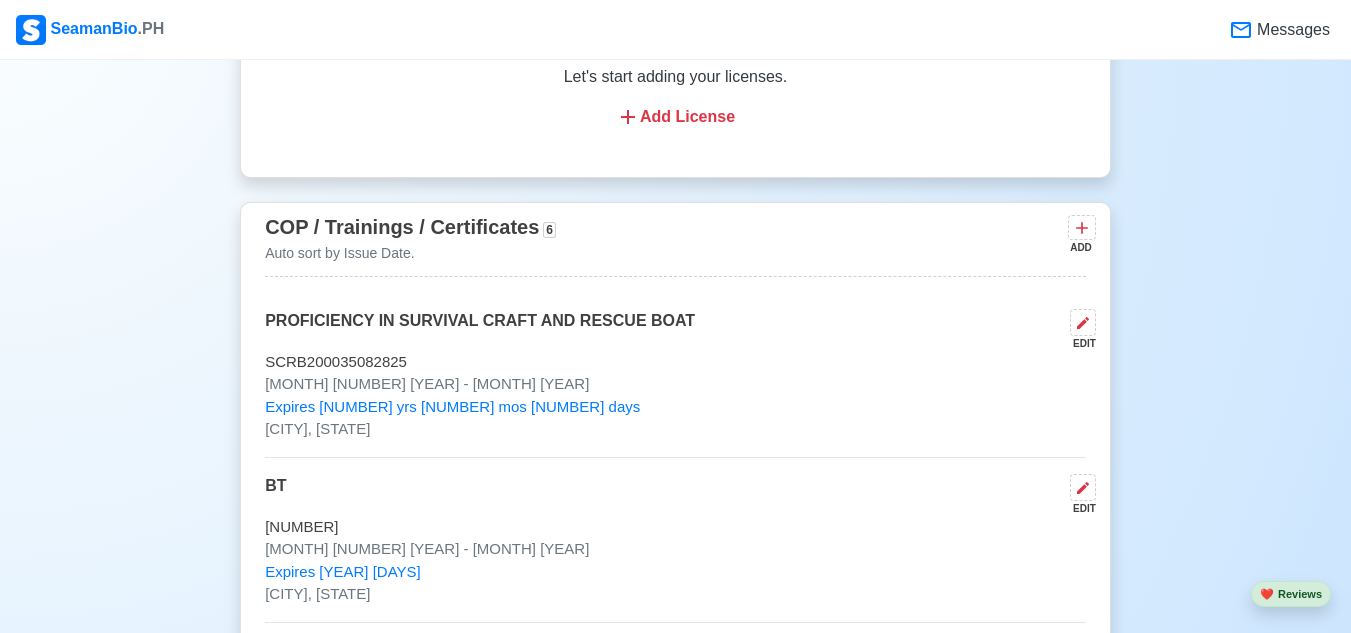 click on "ADD" at bounding box center [1080, 247] 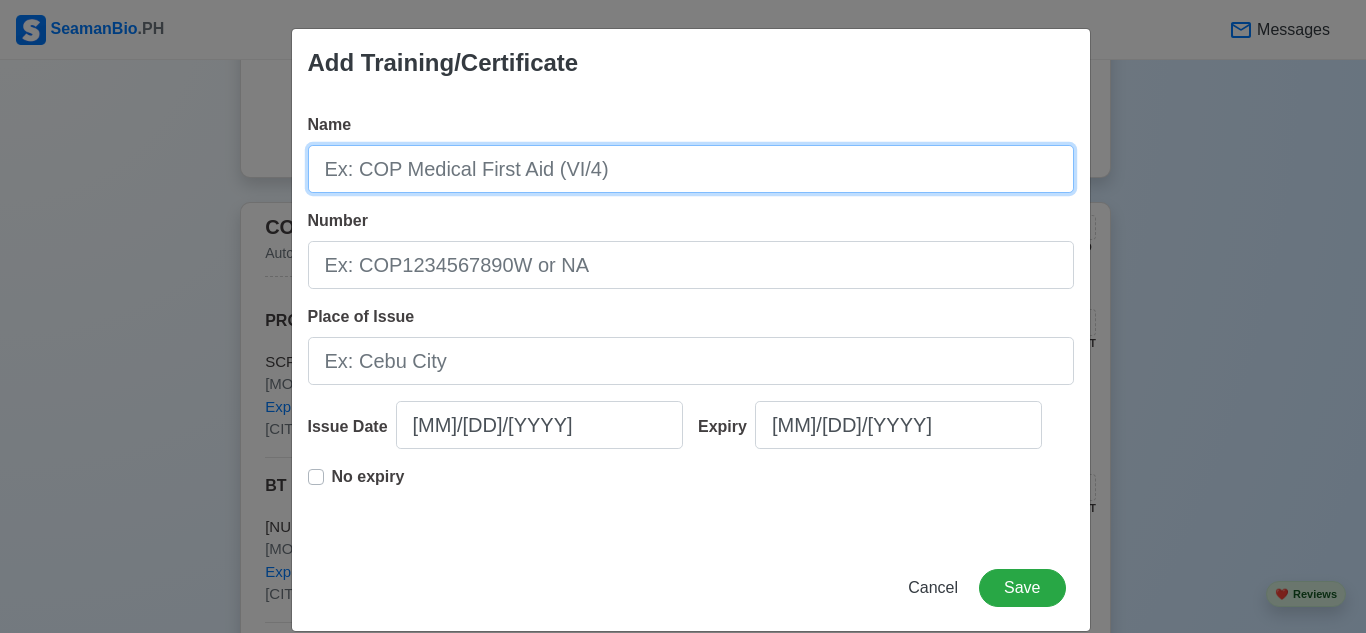 click on "Name" at bounding box center (691, 169) 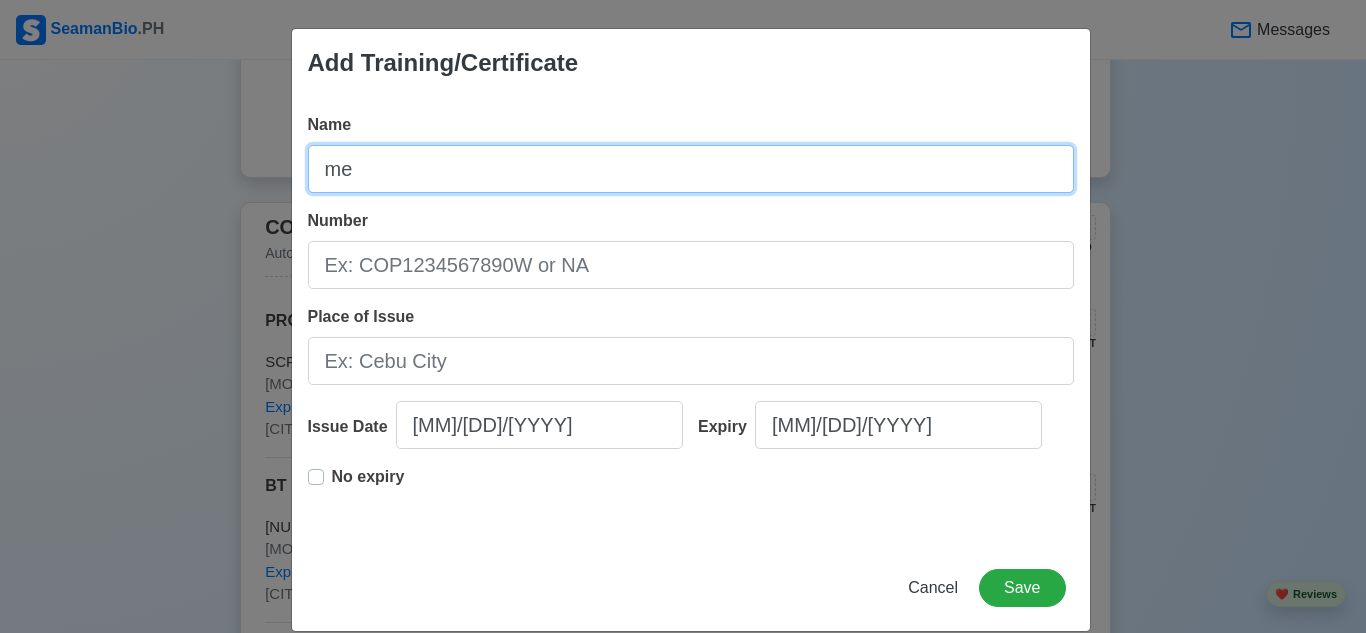 type on "m" 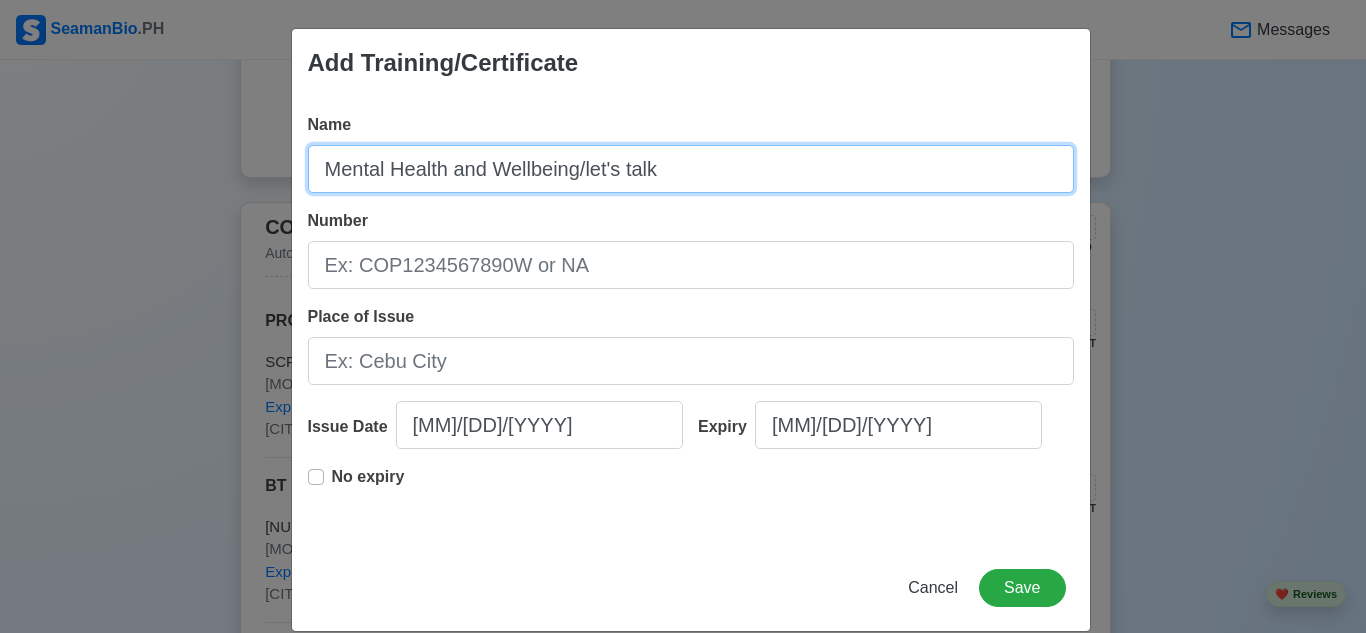 type on "Mental Health and Wellbeing/let's talk" 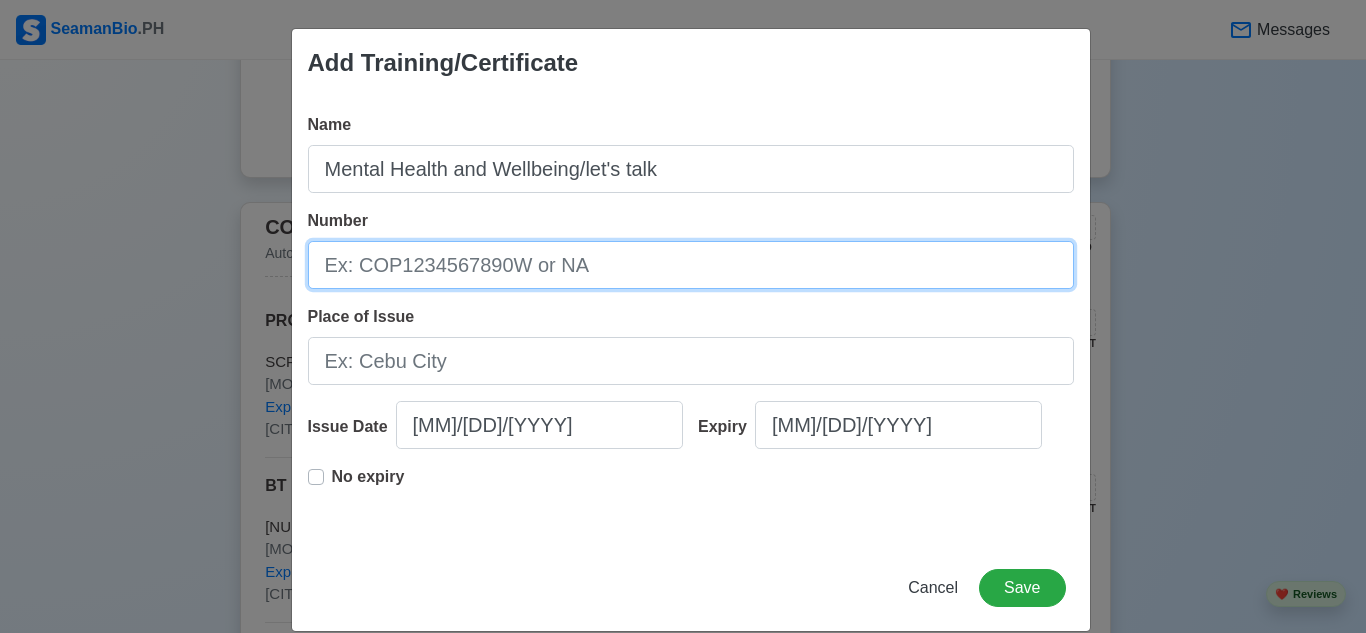 click on "Number" at bounding box center (691, 265) 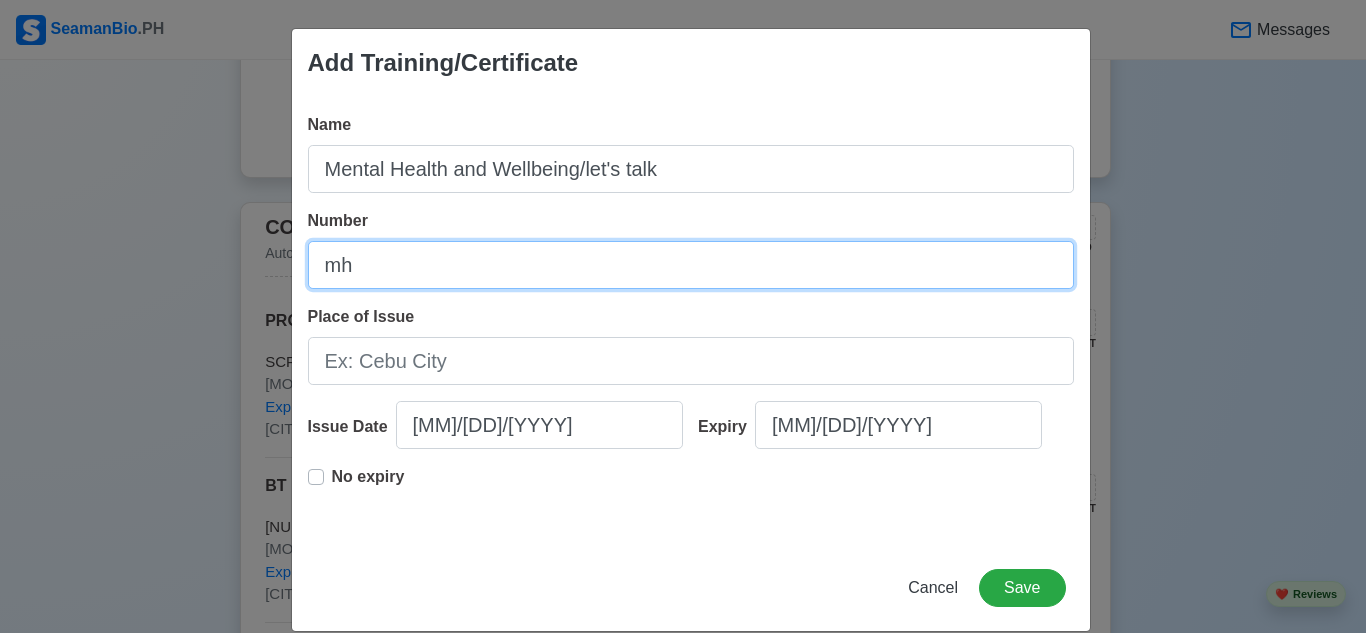 type on "m" 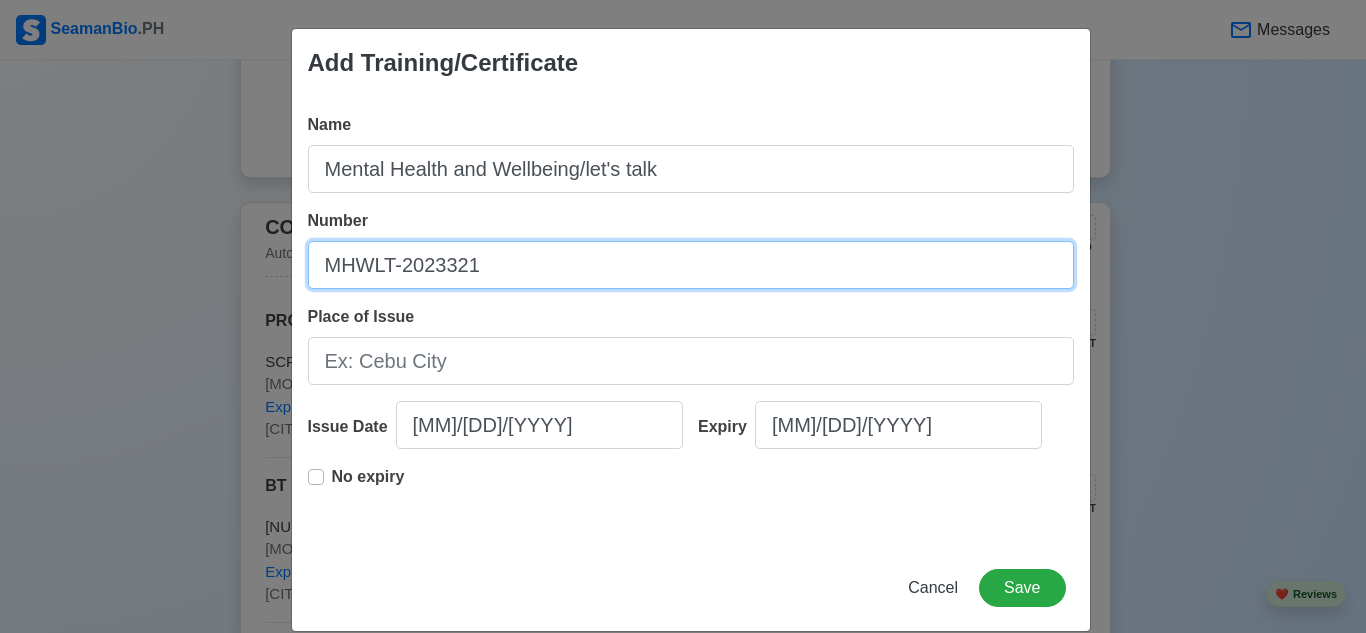 drag, startPoint x: 435, startPoint y: 265, endPoint x: 448, endPoint y: 261, distance: 13.601471 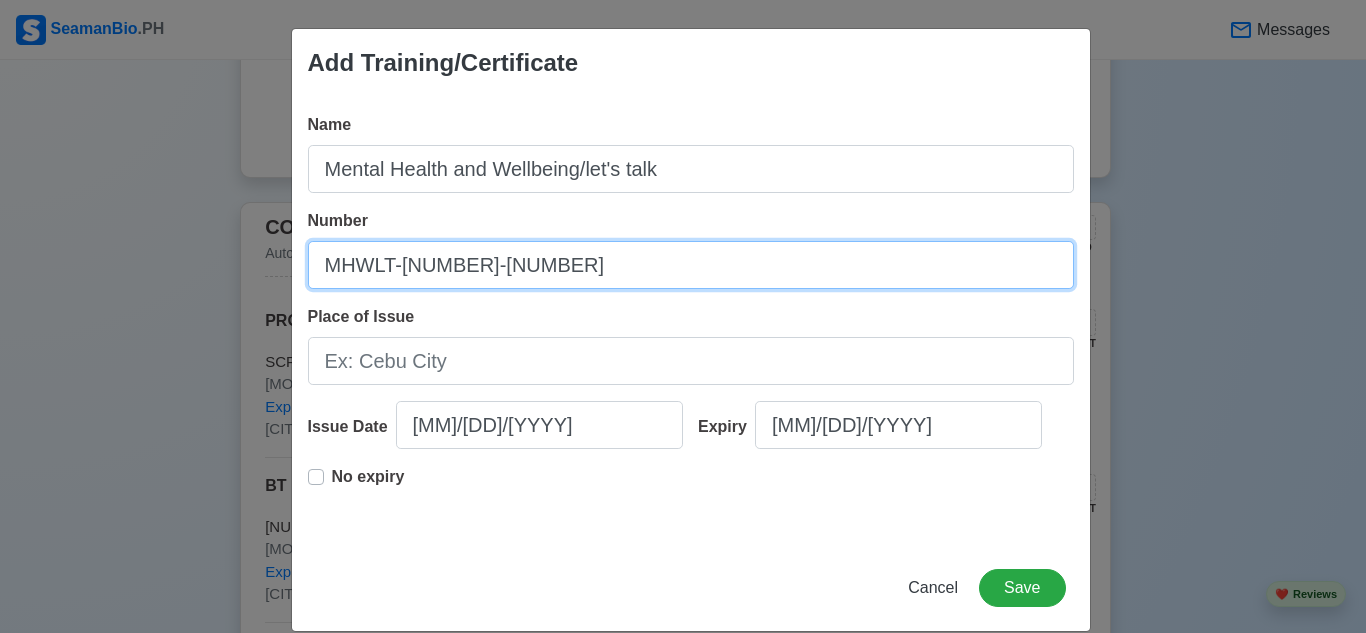 type on "MHWLT-[NUMBER]-[NUMBER]" 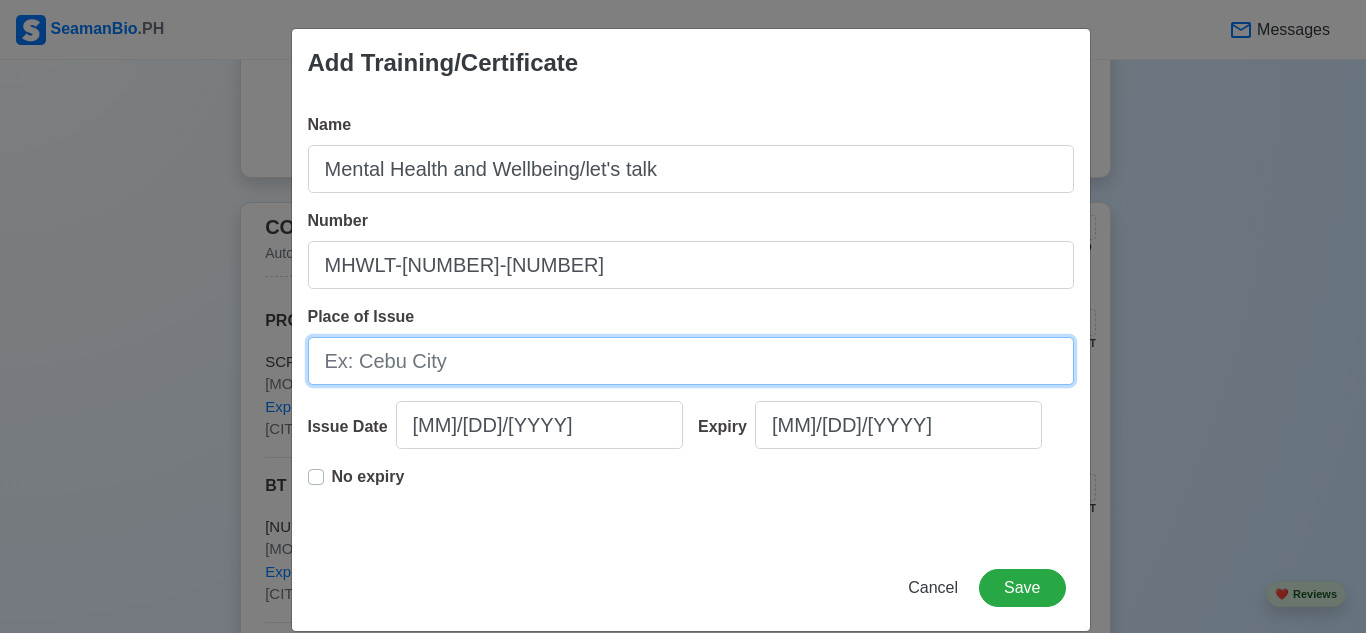 click on "Place of Issue" at bounding box center [691, 361] 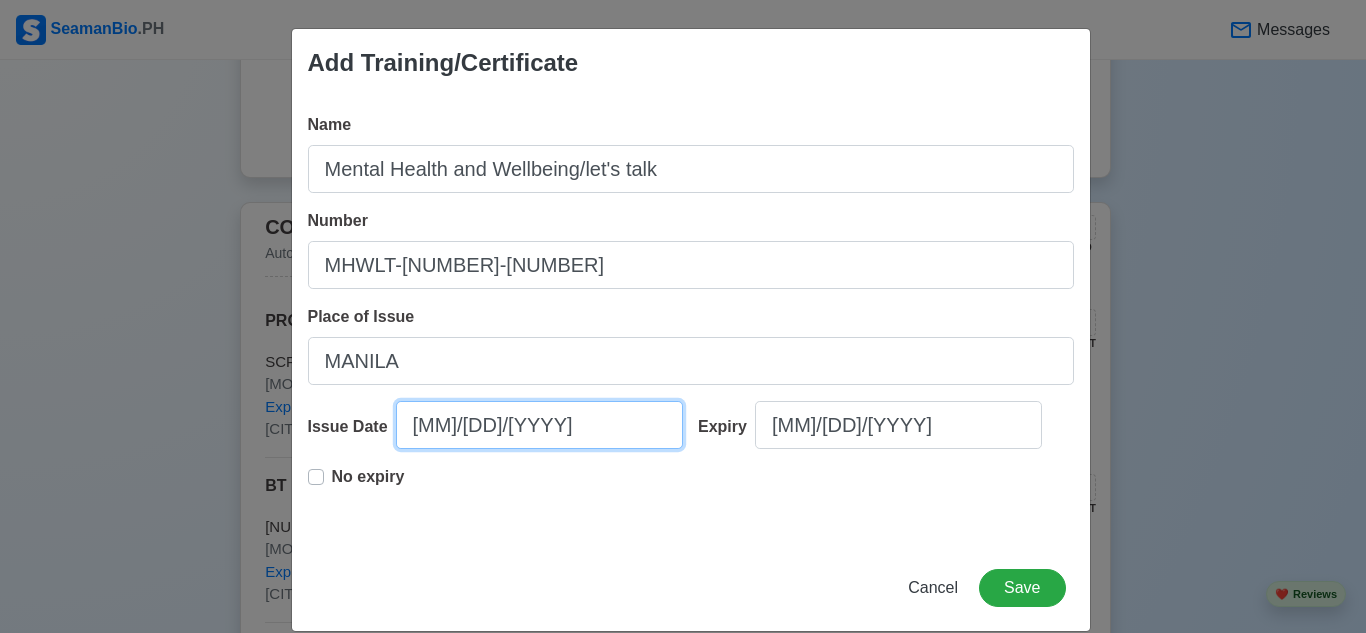 select on "****" 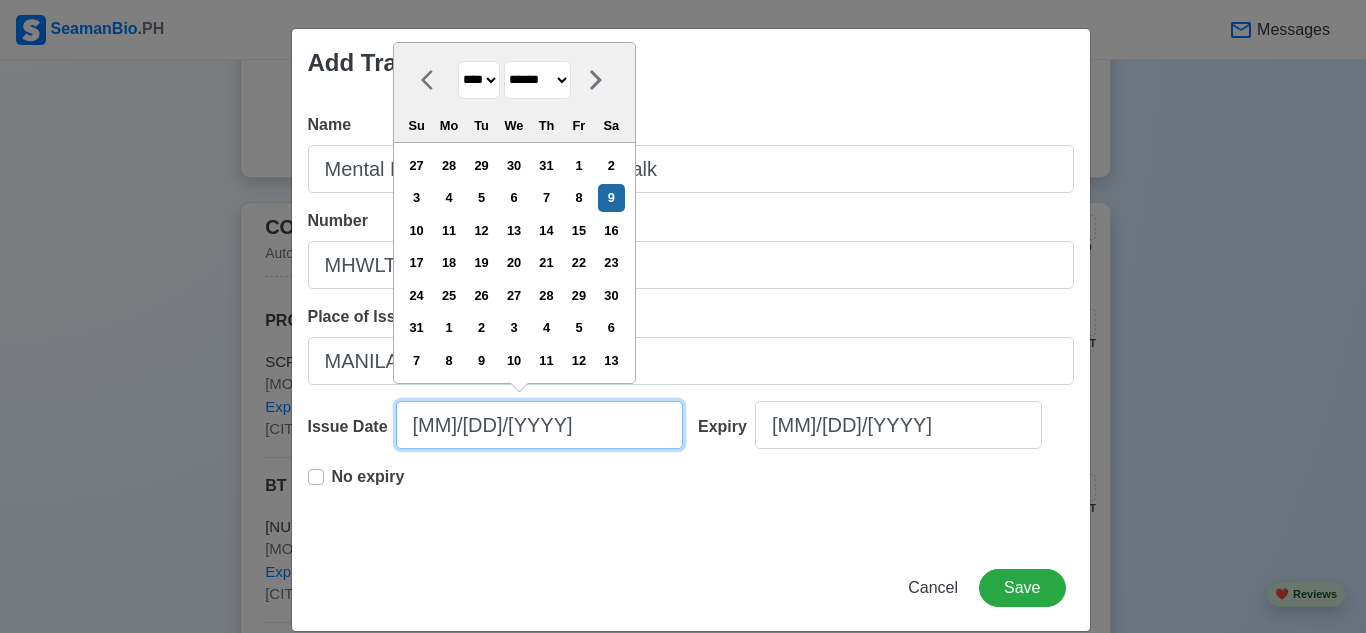 click on "[MM]/[DD]/[YYYY]" at bounding box center (539, 425) 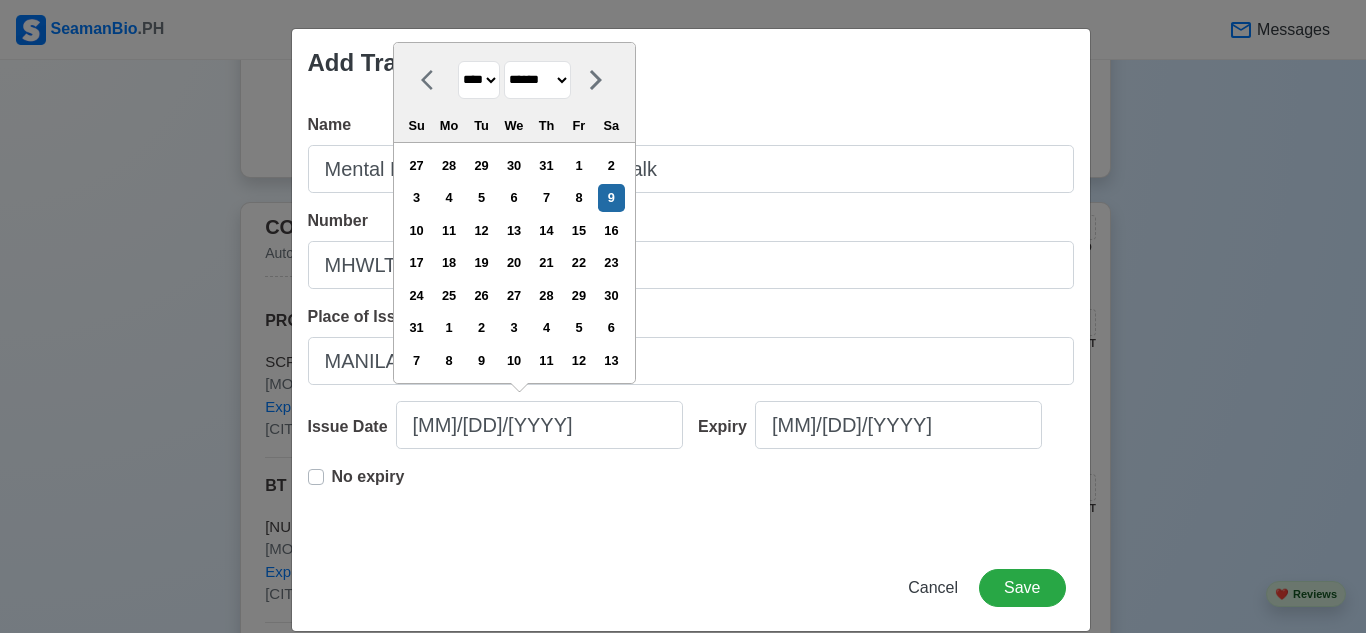 click on "**** **** **** **** **** **** **** **** **** **** **** **** **** **** **** **** **** **** **** **** **** **** **** **** **** **** **** **** **** **** **** **** **** **** **** **** **** **** **** **** **** **** **** **** **** **** **** **** **** **** **** **** **** **** **** **** **** **** **** **** **** **** **** **** **** **** **** **** **** **** **** **** **** **** **** **** **** **** **** **** **** **** **** **** **** **** **** **** **** **** **** **** **** **** **** **** **** **** **** **** **** **** **** **** **** ****" at bounding box center (479, 80) 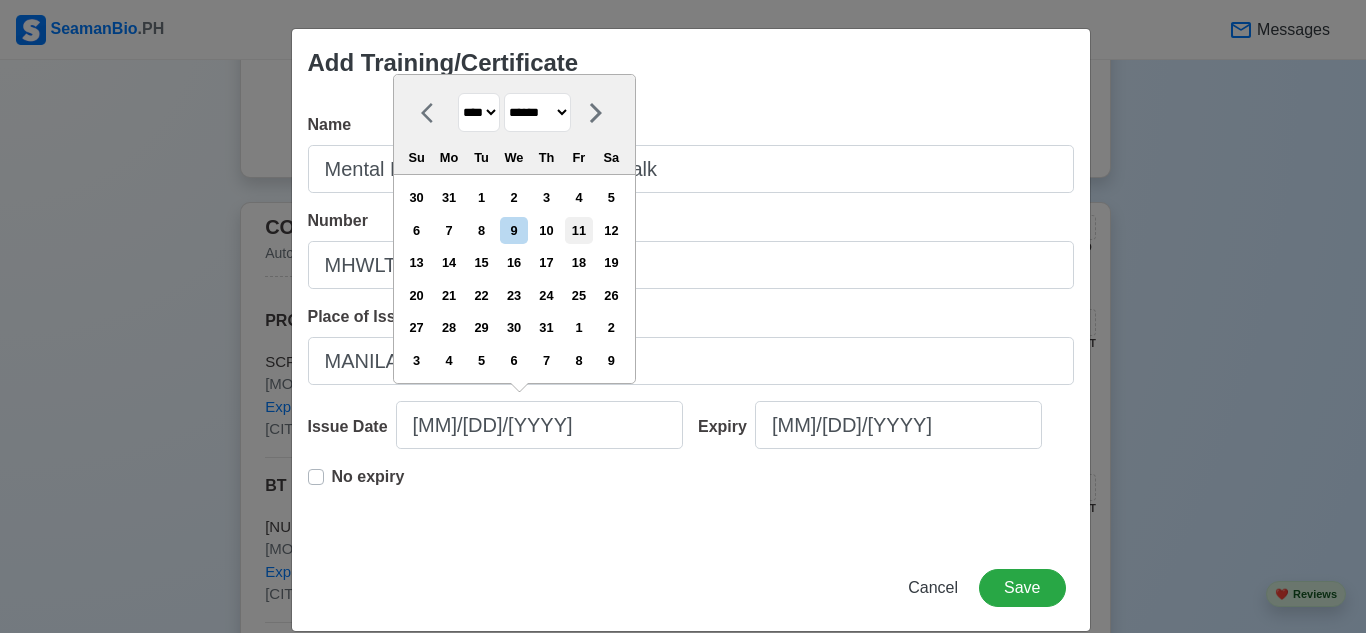 click on "11" at bounding box center [578, 230] 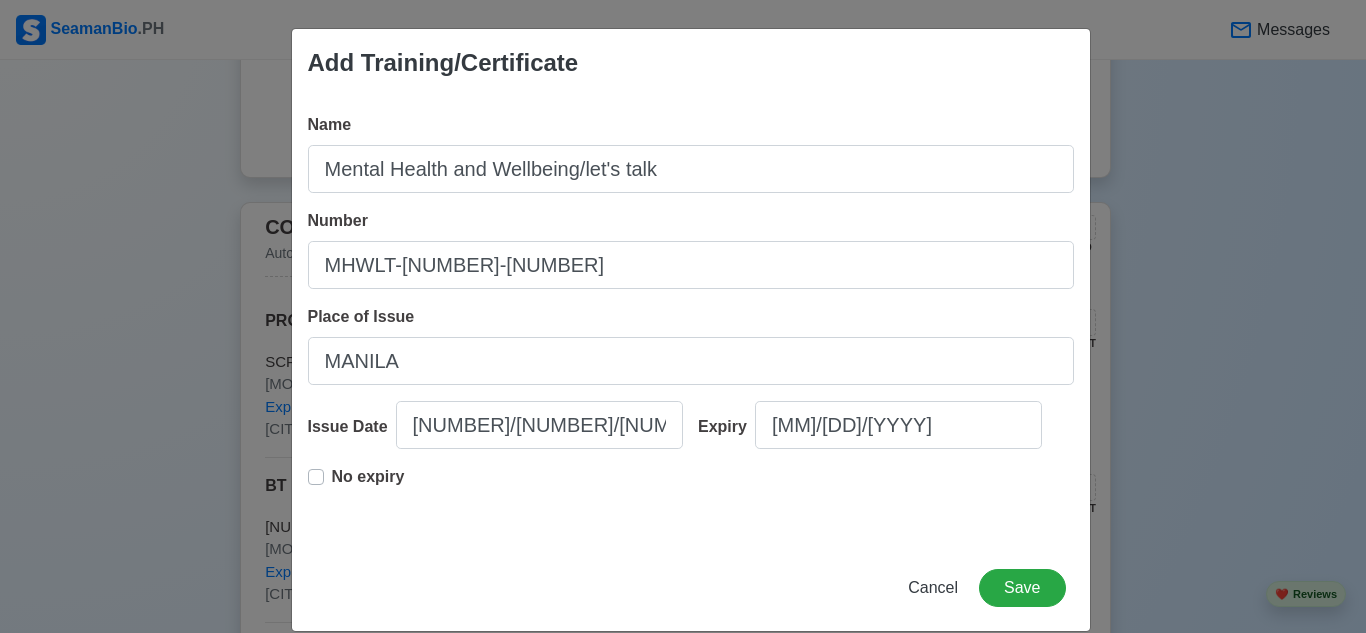 click on "No expiry" at bounding box center [368, 485] 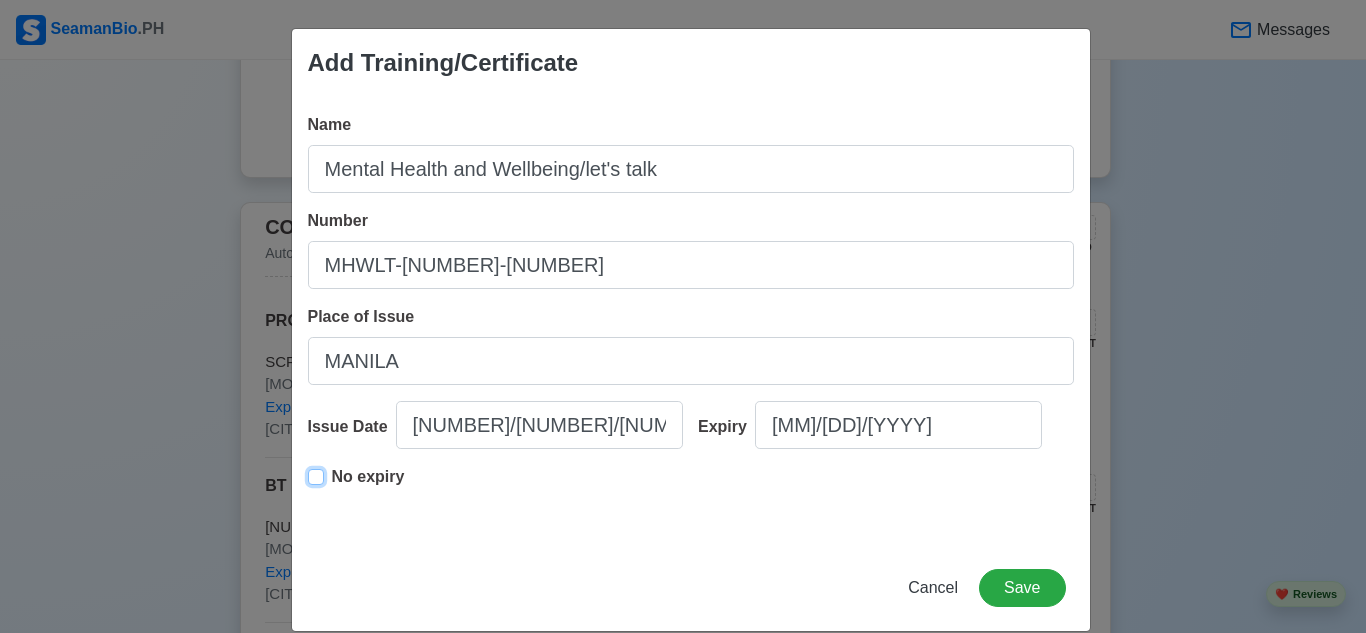 type on "[NUMBER]/[NUMBER]/[NUMBER]" 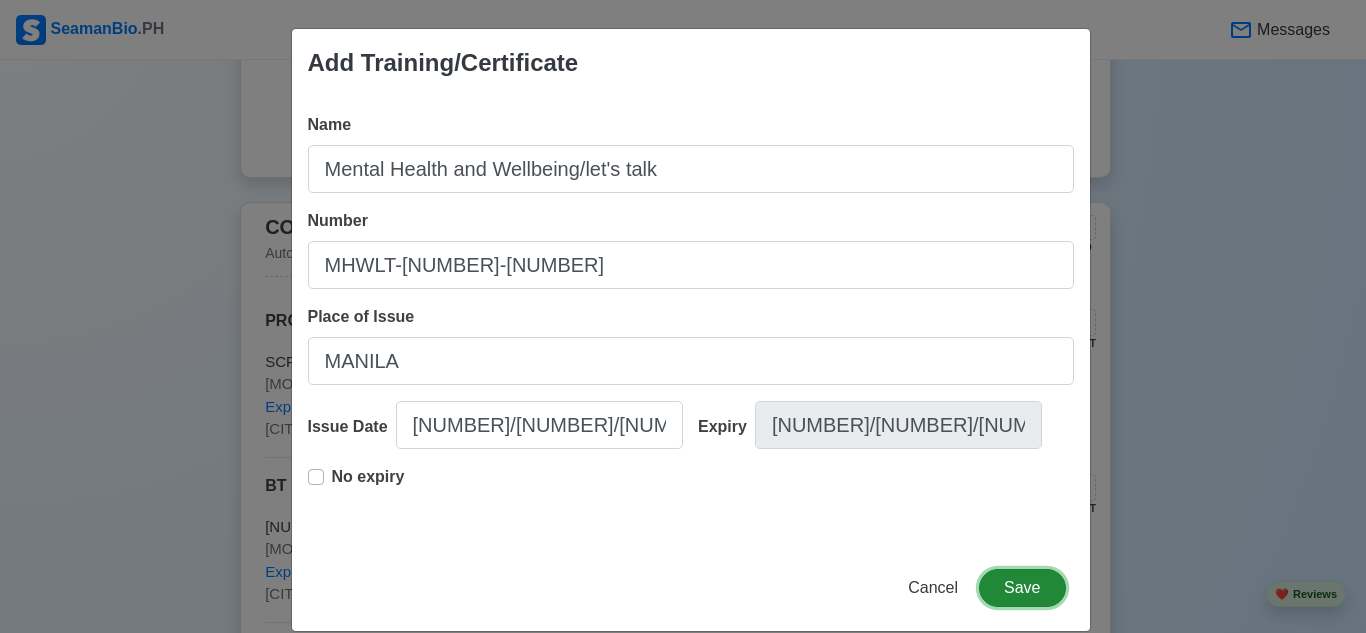 click on "Save" at bounding box center (1022, 588) 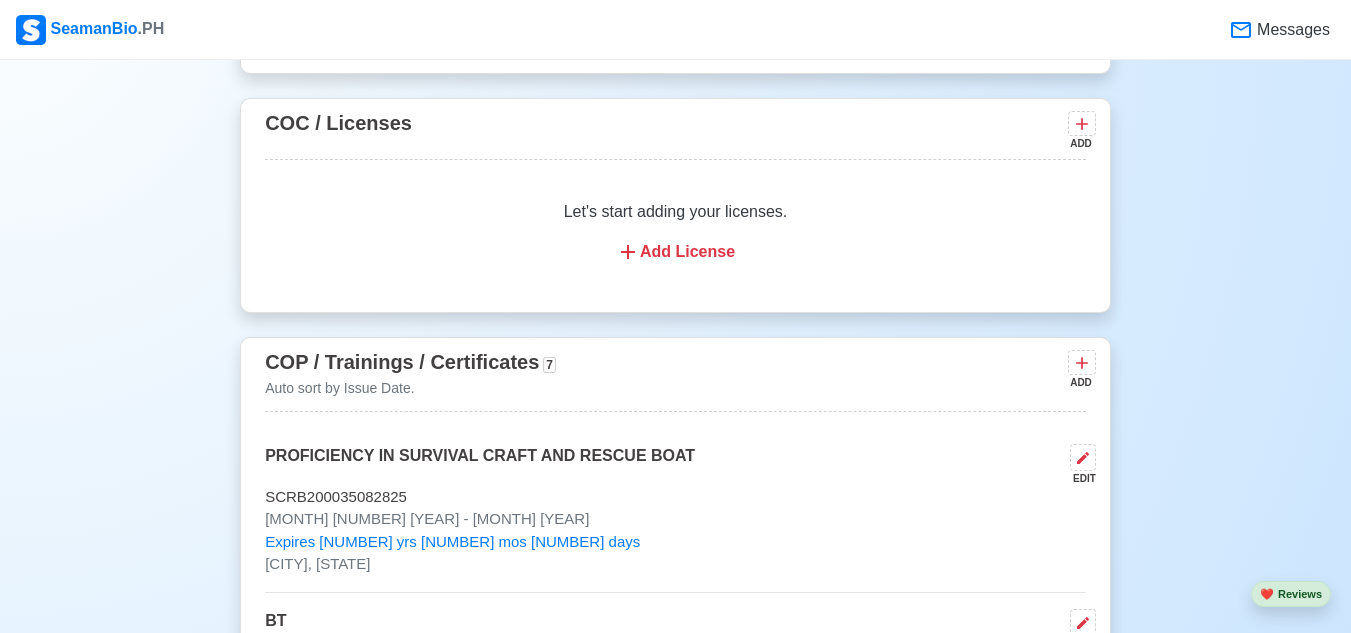 scroll, scrollTop: 2700, scrollLeft: 0, axis: vertical 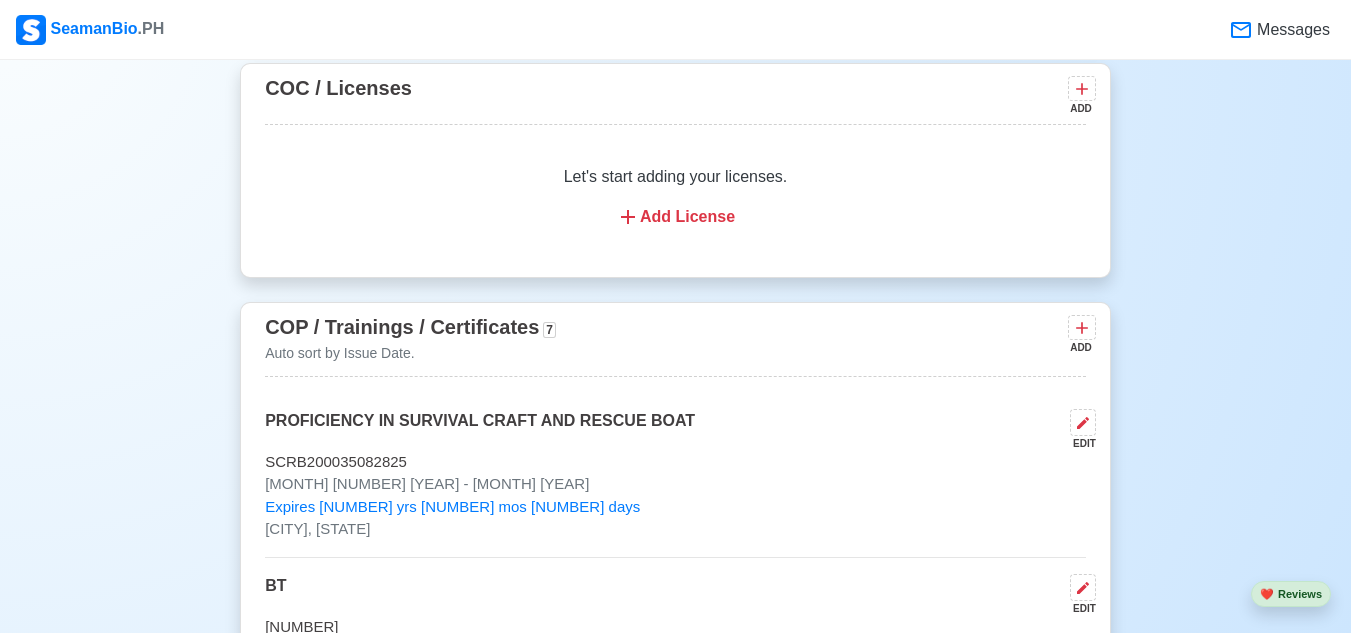 click on "ADD" at bounding box center (1080, 347) 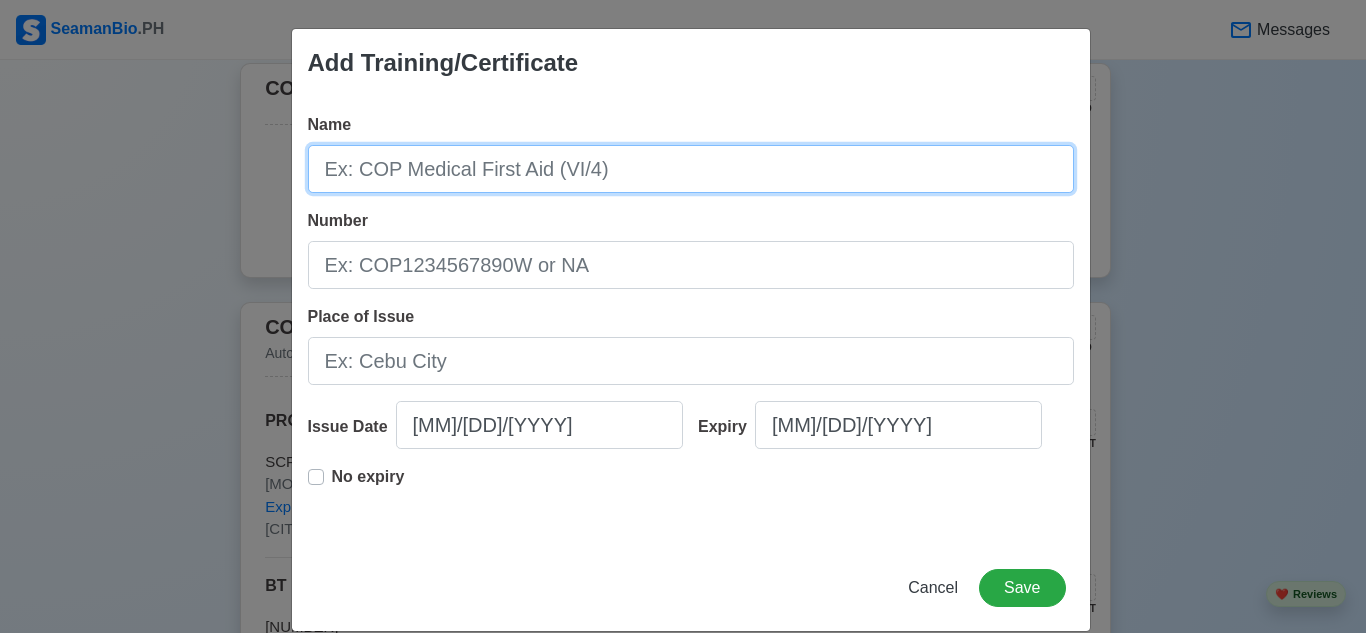 click on "Name" at bounding box center (691, 169) 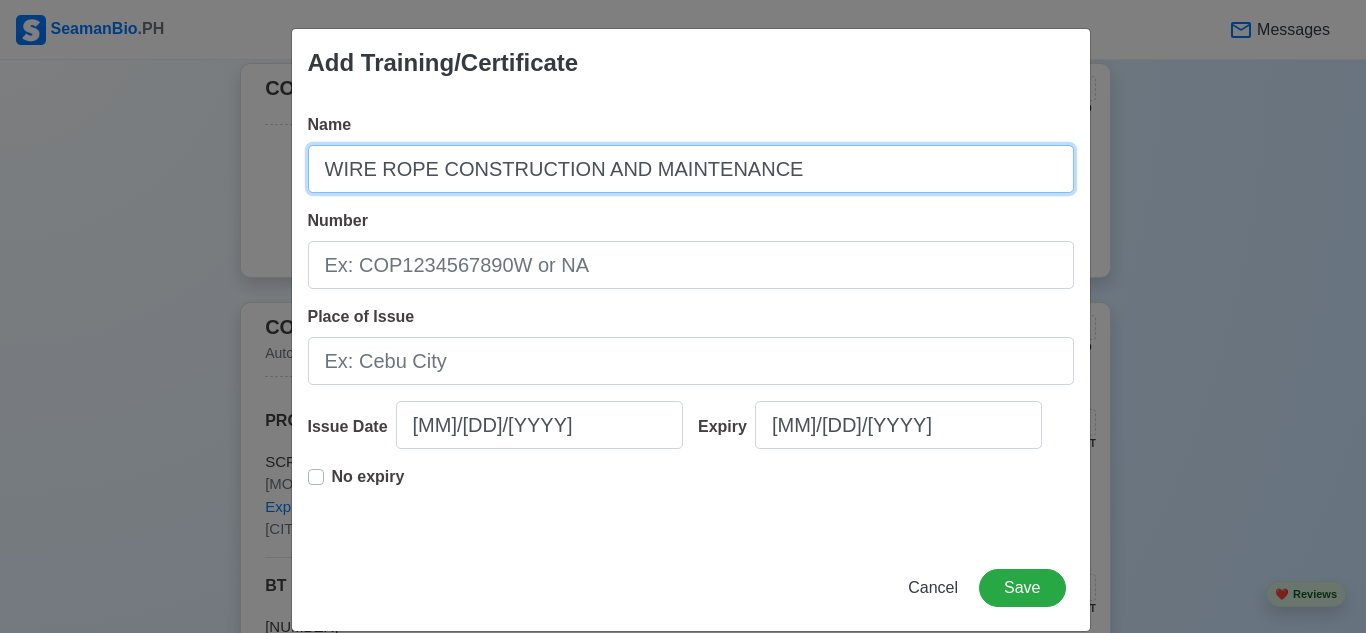 type on "WIRE ROPE CONSTRUCTION AND MAINTENANCE" 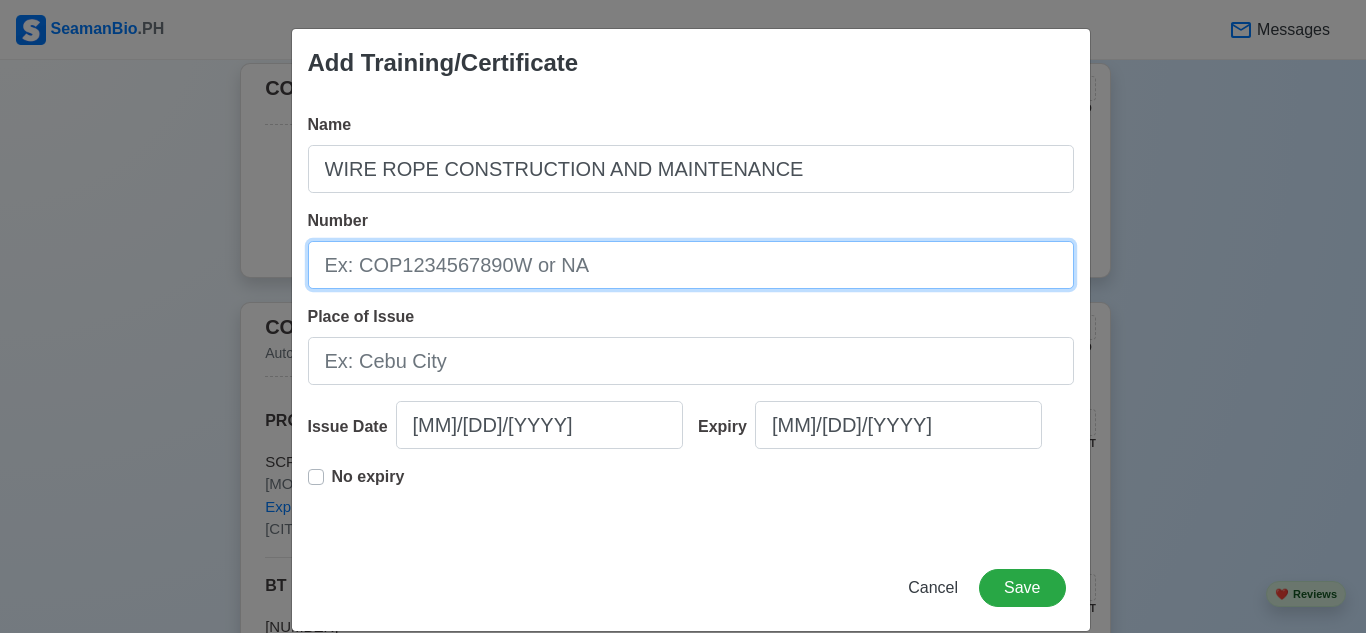 click on "Number" at bounding box center [691, 265] 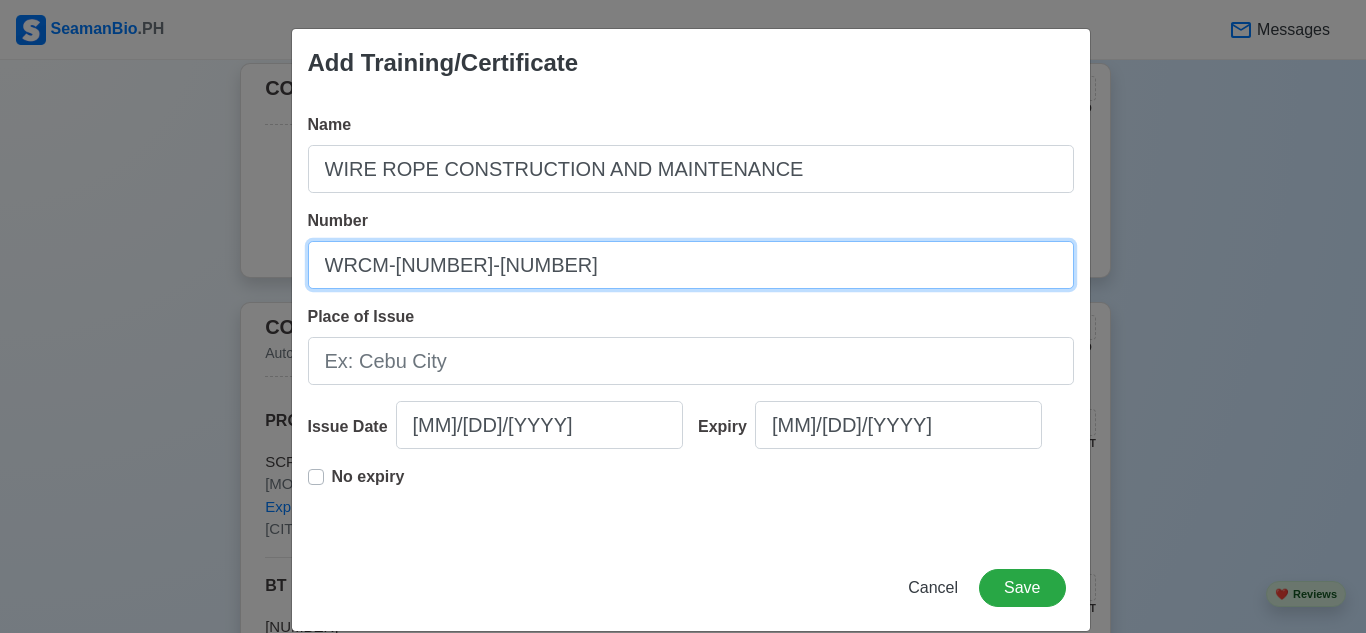 type on "WRCM-[NUMBER]-[NUMBER]" 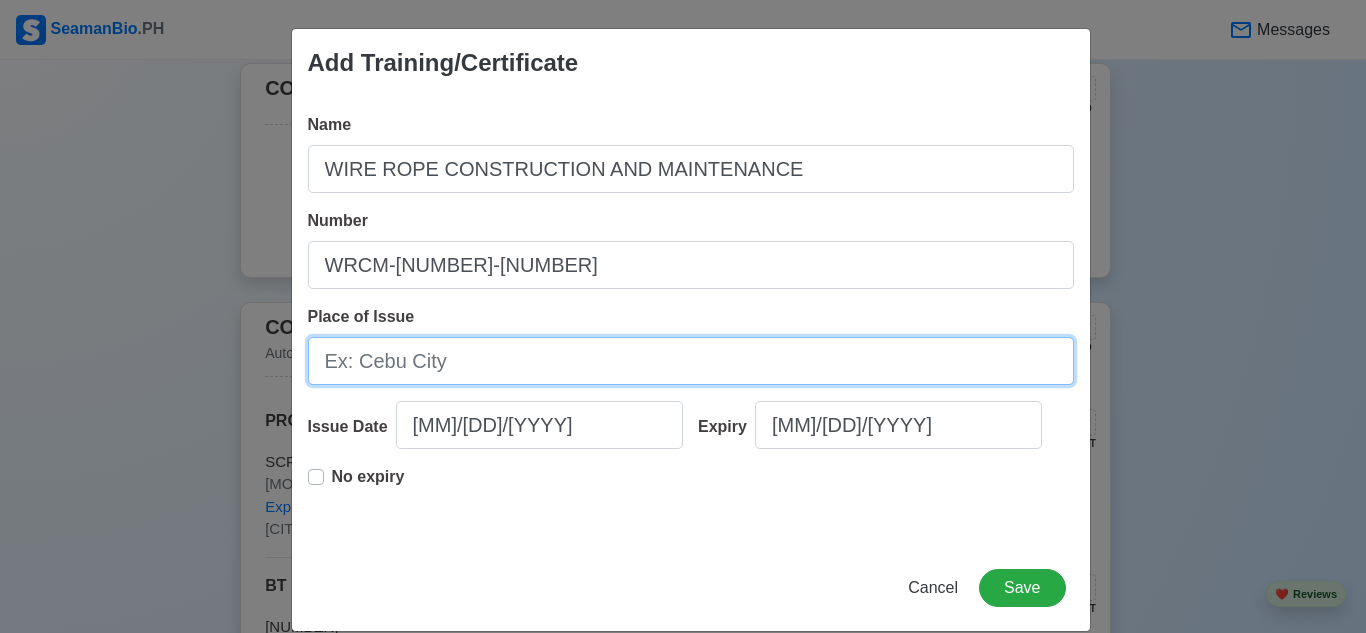 click on "Place of Issue" at bounding box center [691, 361] 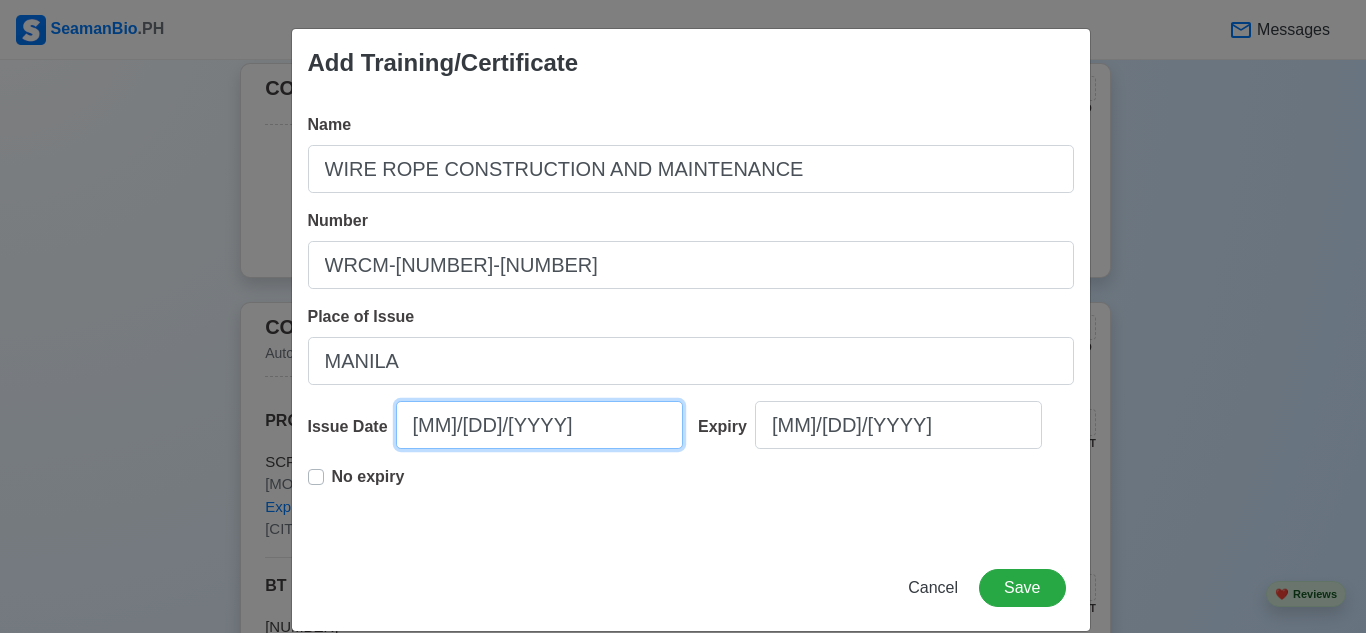 select on "****" 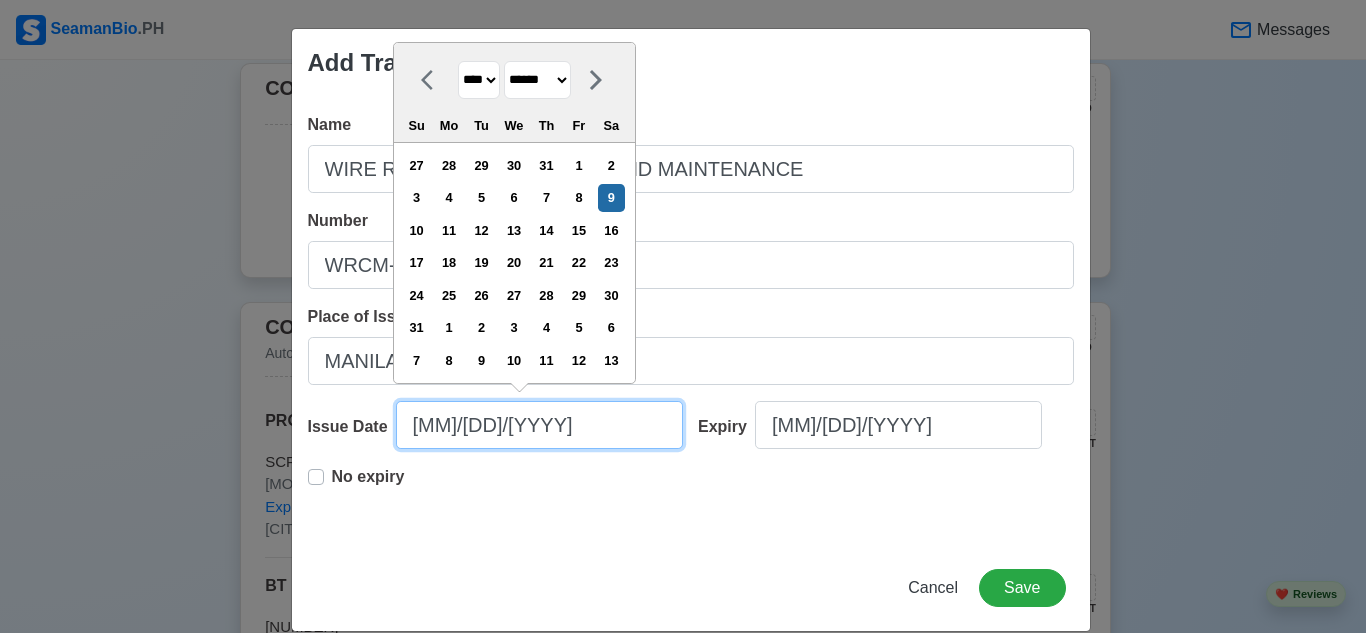 click on "[MM]/[DD]/[YYYY]" at bounding box center [539, 425] 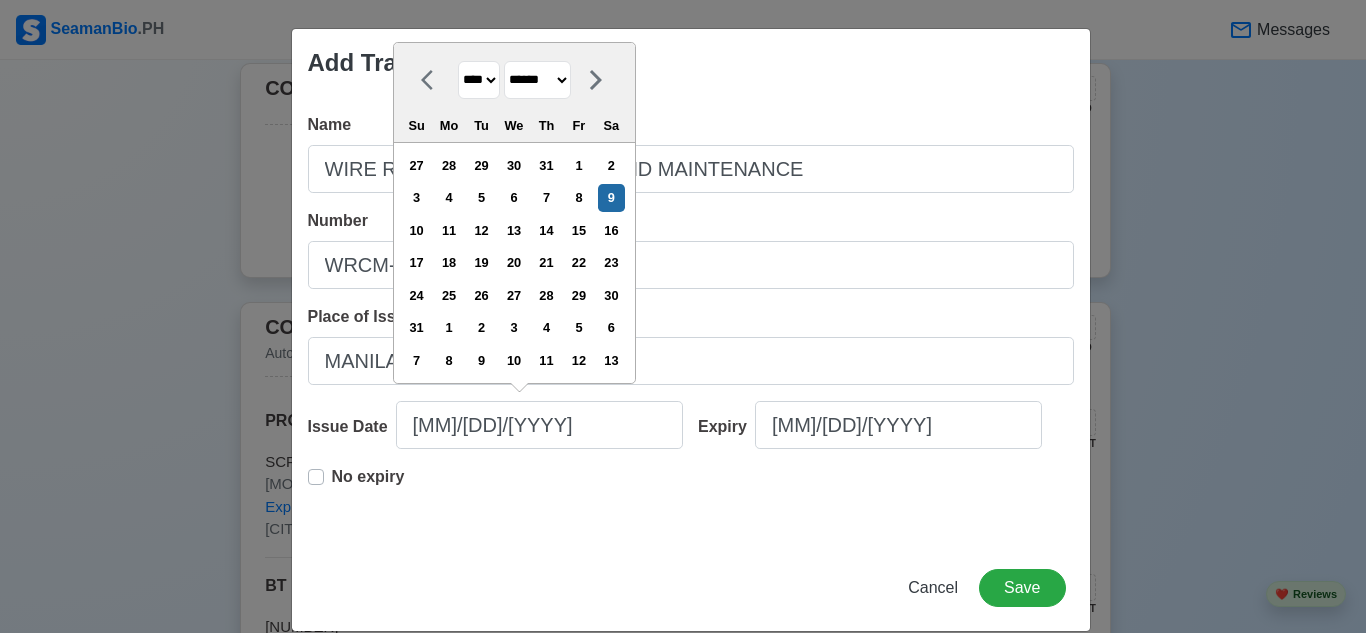 click on "**** **** **** **** **** **** **** **** **** **** **** **** **** **** **** **** **** **** **** **** **** **** **** **** **** **** **** **** **** **** **** **** **** **** **** **** **** **** **** **** **** **** **** **** **** **** **** **** **** **** **** **** **** **** **** **** **** **** **** **** **** **** **** **** **** **** **** **** **** **** **** **** **** **** **** **** **** **** **** **** **** **** **** **** **** **** **** **** **** **** **** **** **** **** **** **** **** **** **** **** **** **** **** **** **** ****" at bounding box center (479, 80) 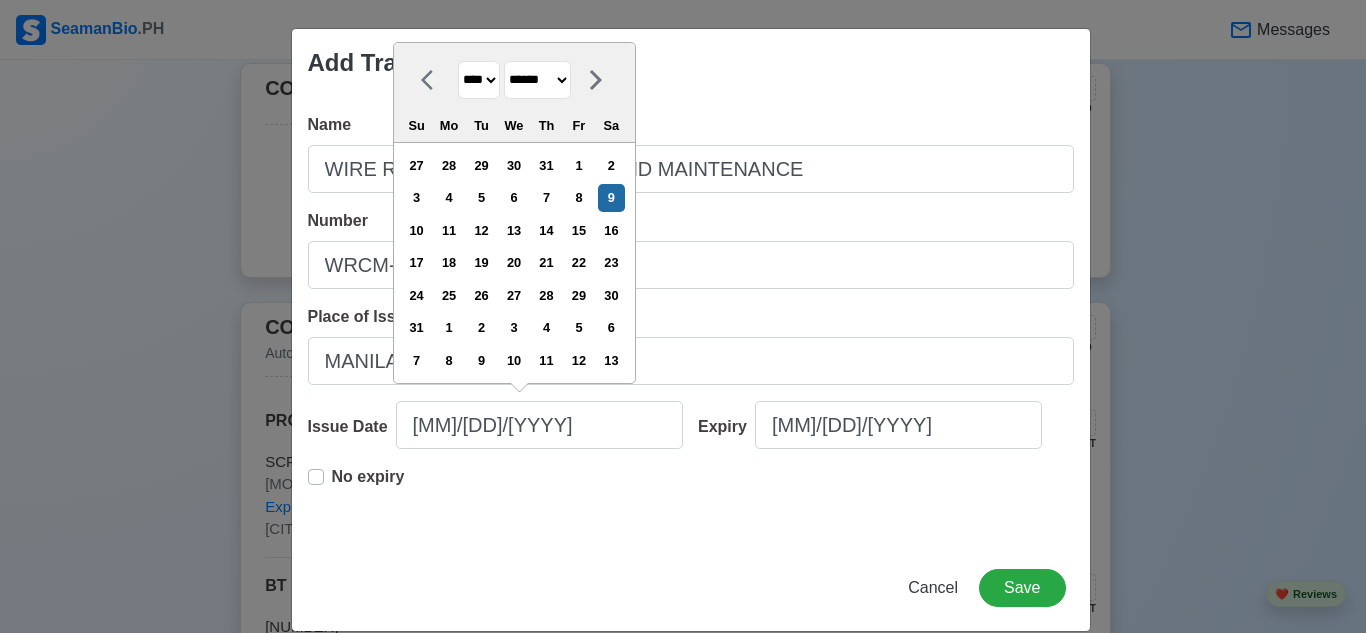 select on "****" 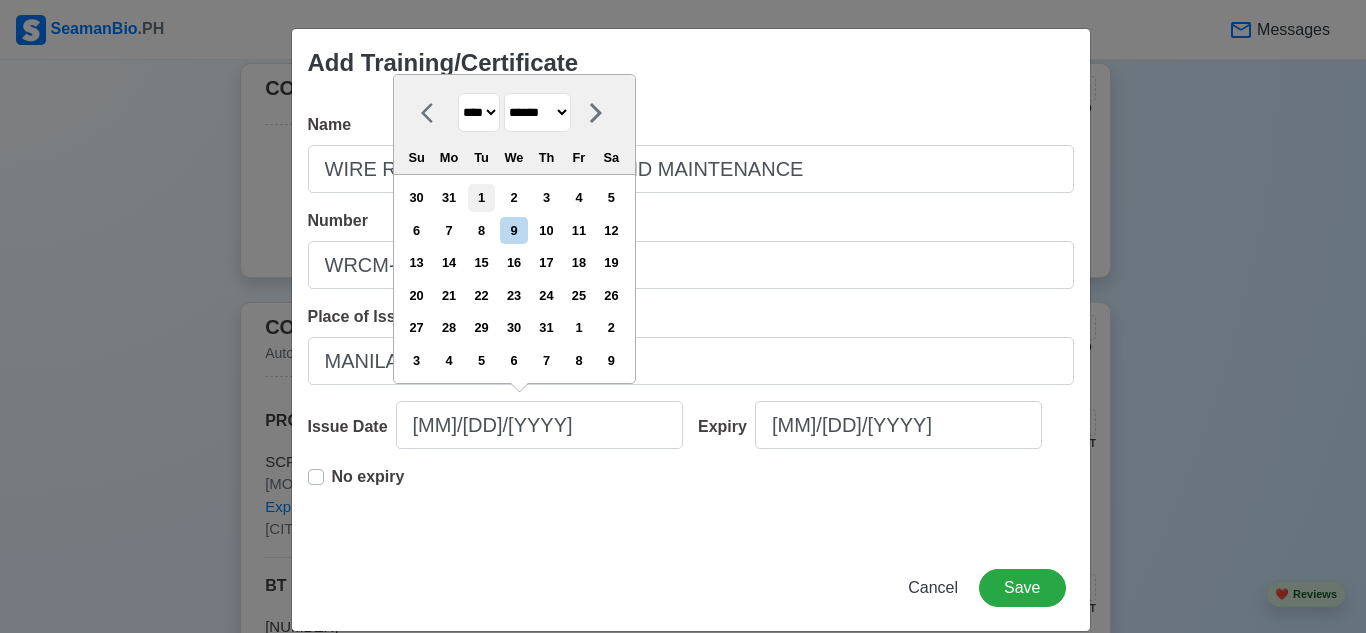 click on "1" at bounding box center (481, 197) 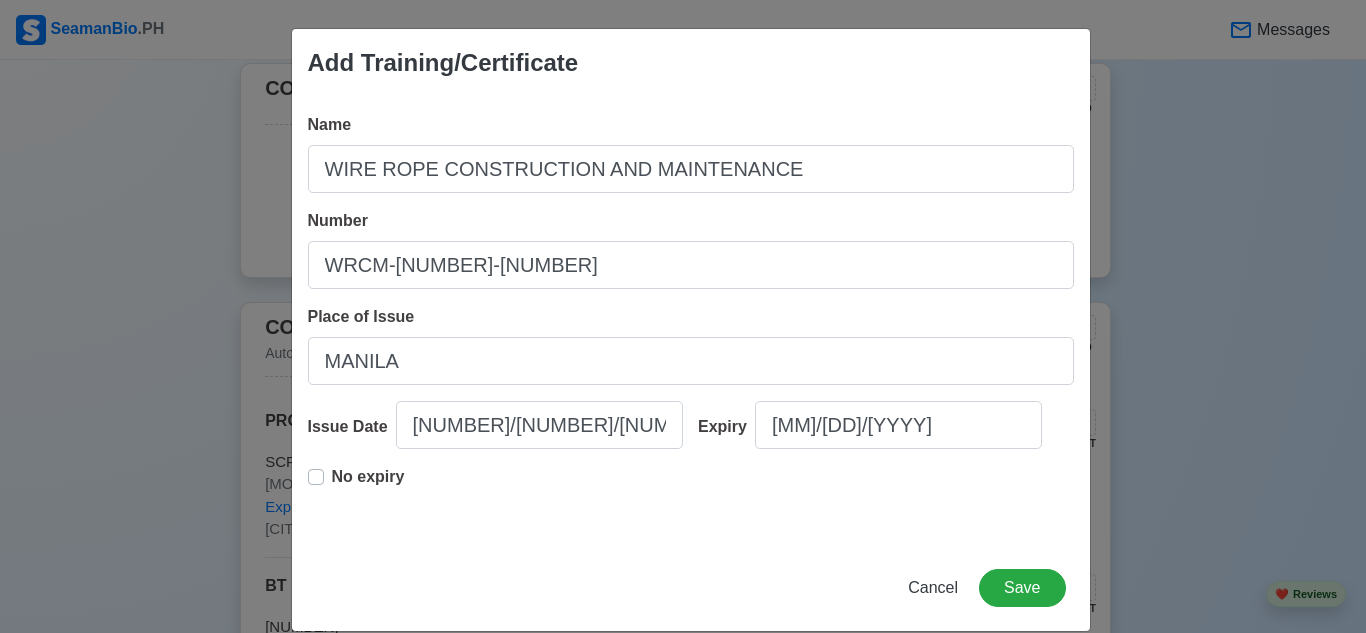 click on "No expiry" at bounding box center (368, 485) 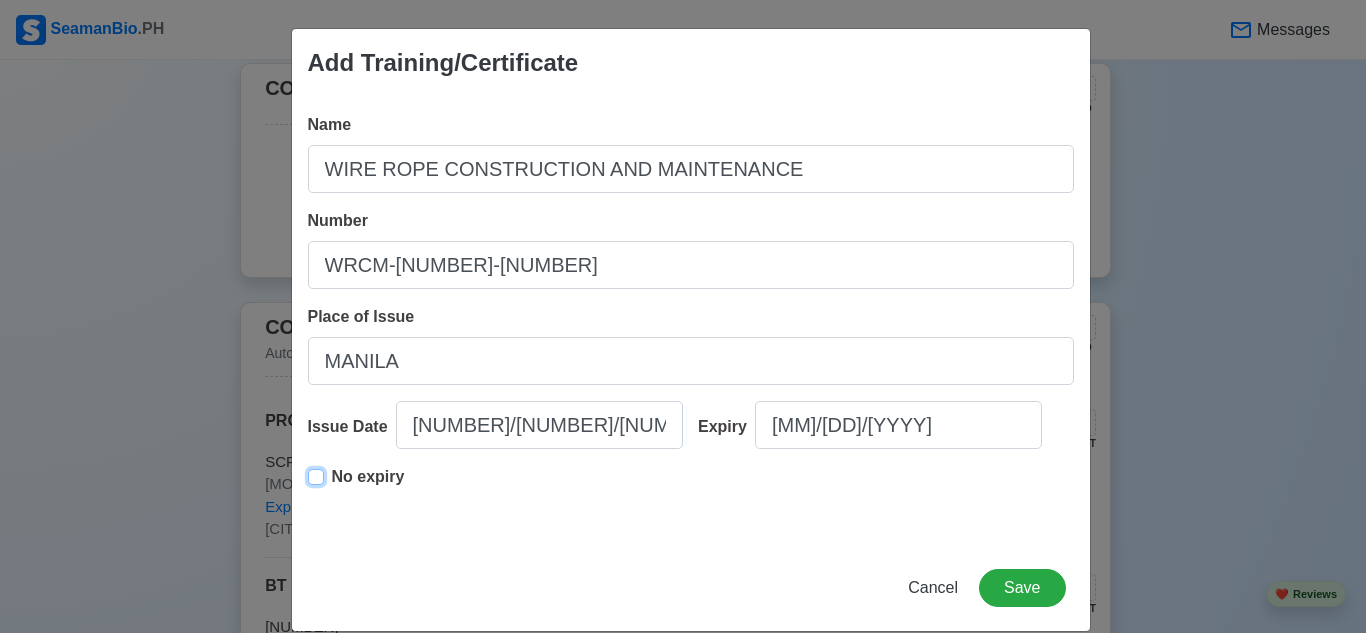 type on "[NUMBER]/[NUMBER]/[NUMBER]" 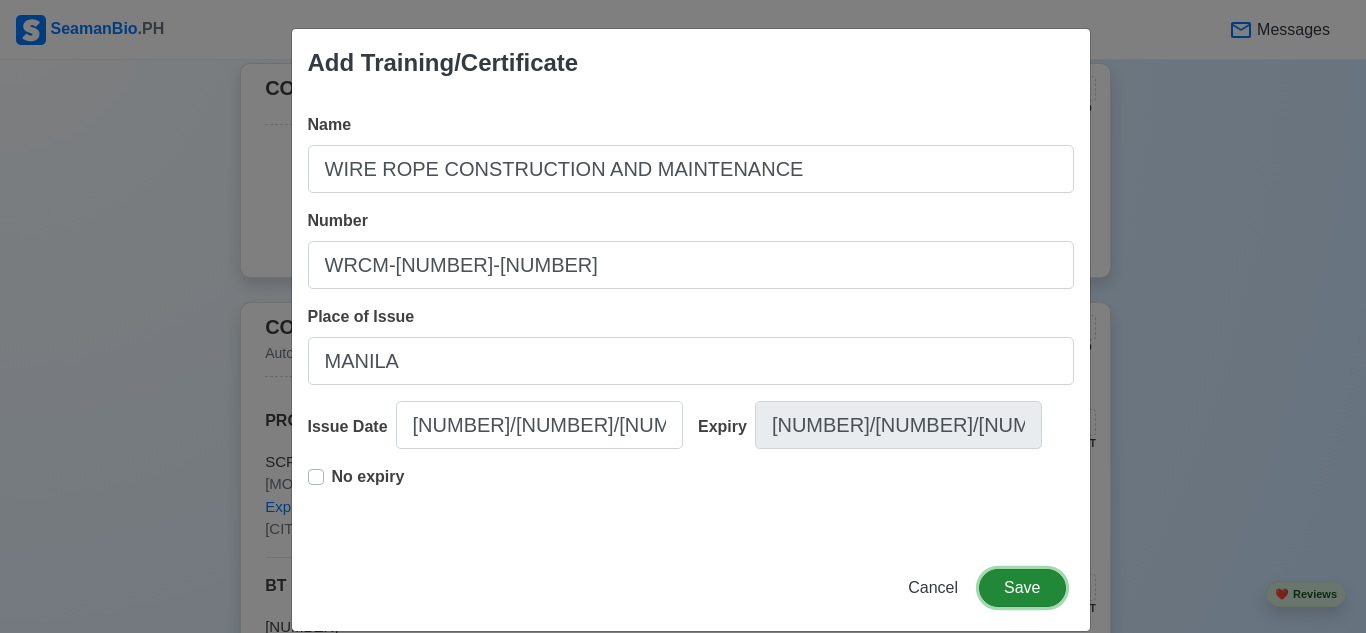 click on "Save" at bounding box center [1022, 588] 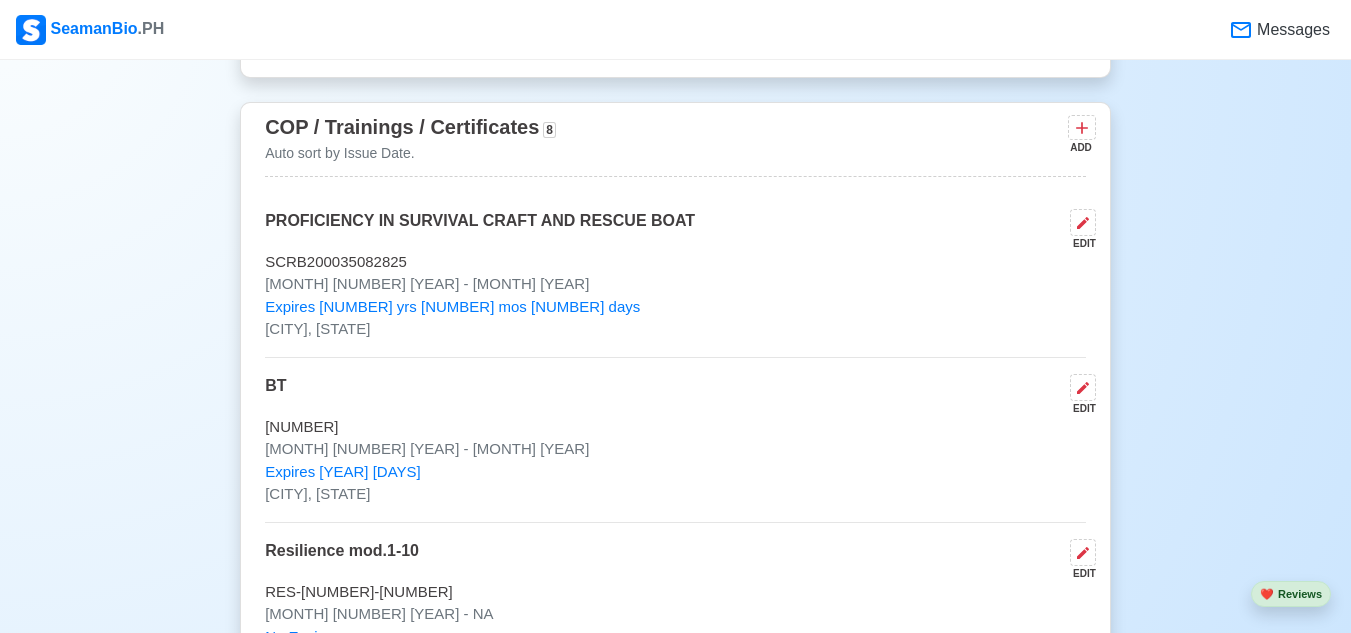 scroll, scrollTop: 2800, scrollLeft: 0, axis: vertical 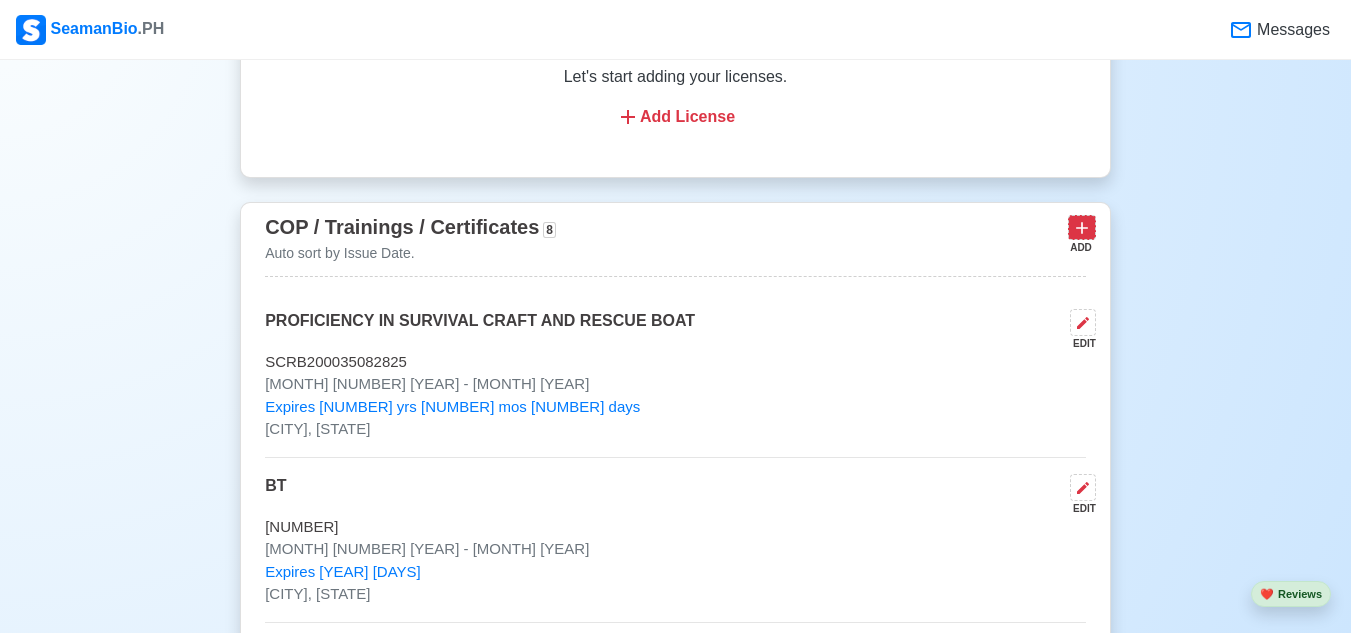 click at bounding box center (1082, 227) 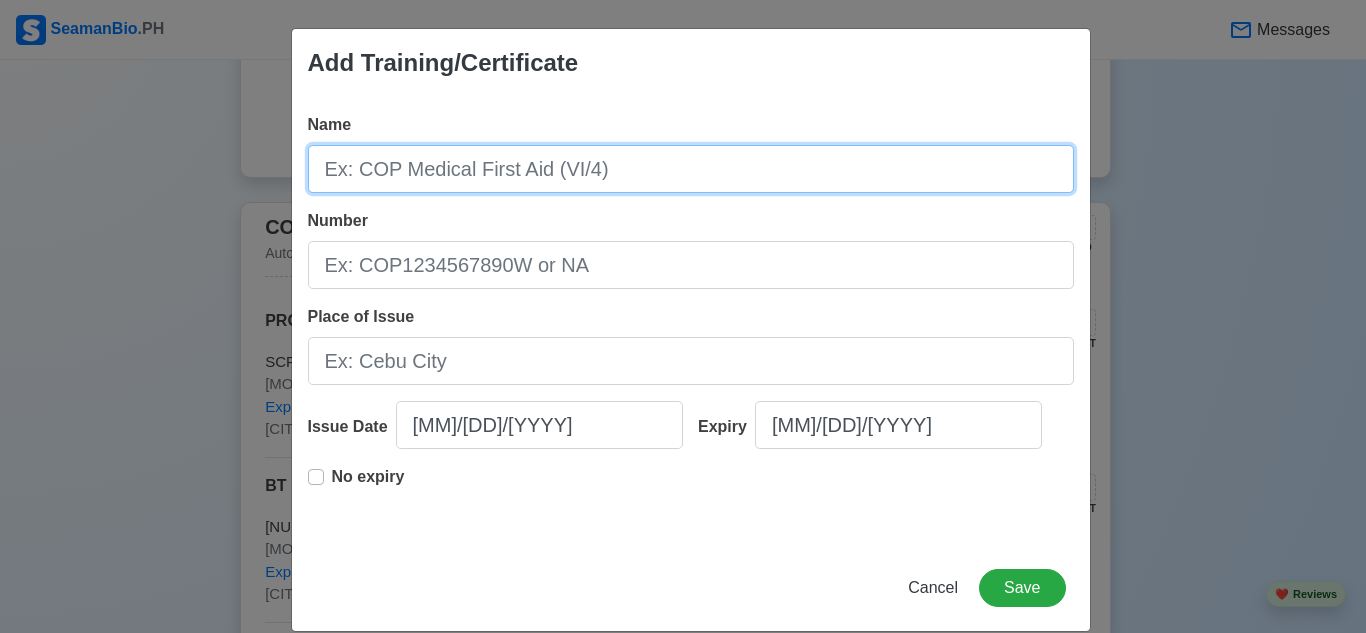 click on "Name" at bounding box center (691, 169) 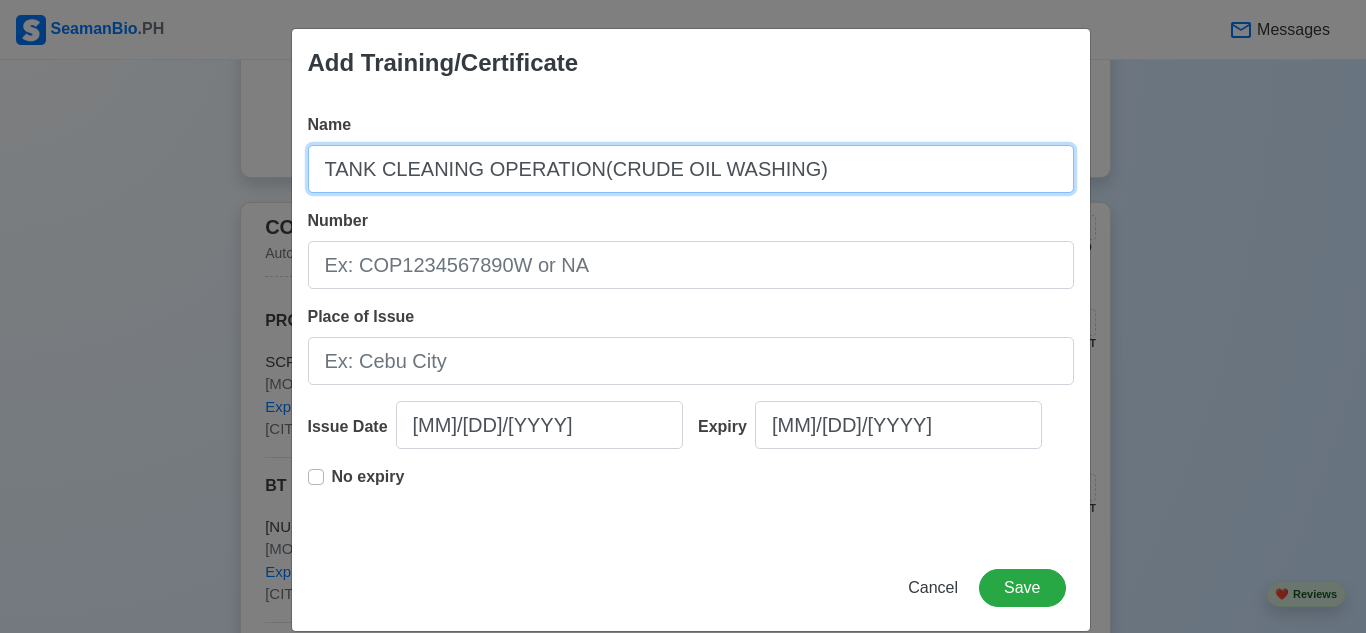 type on "TANK CLEANING OPERATION(CRUDE OIL WASHING)" 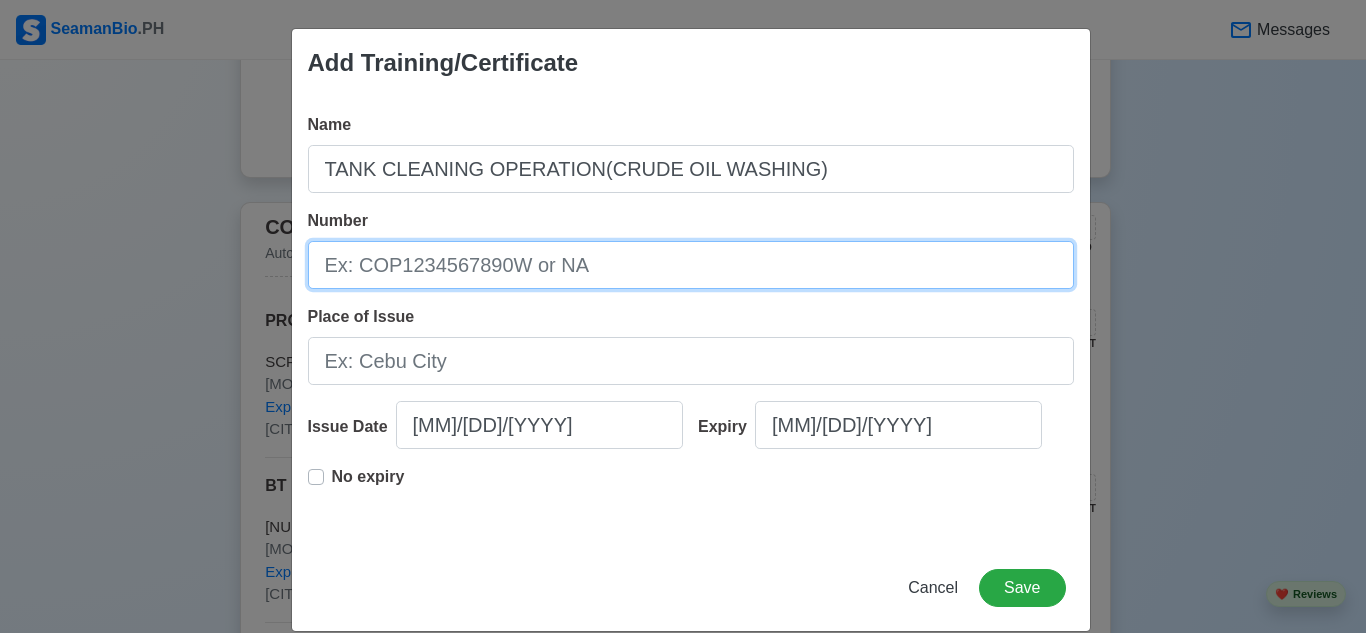 click on "Number" at bounding box center (691, 265) 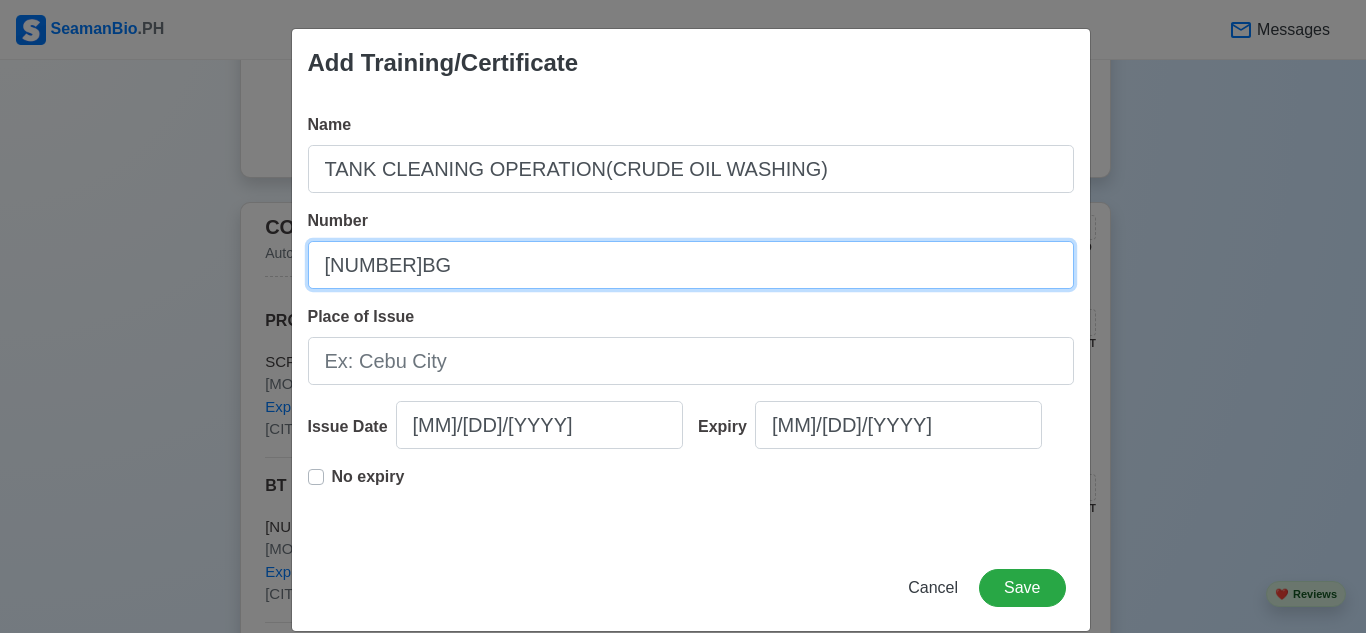 type on "[NUMBER]BG" 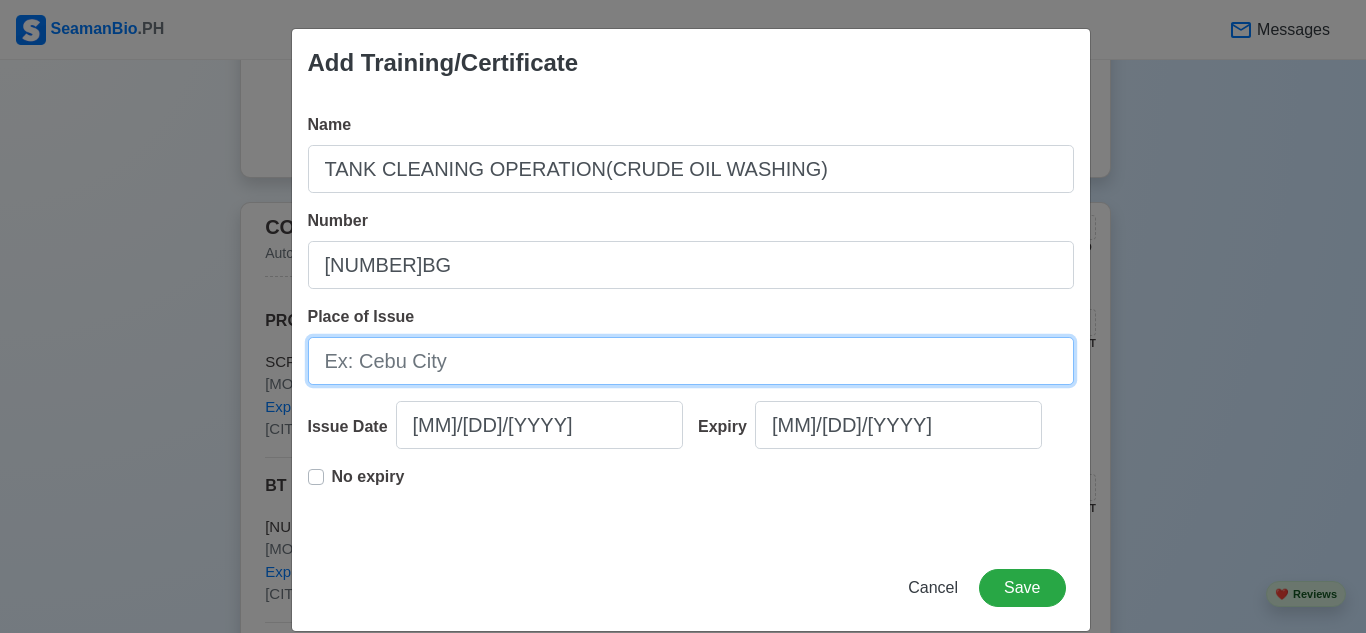 click on "Place of Issue" at bounding box center (691, 361) 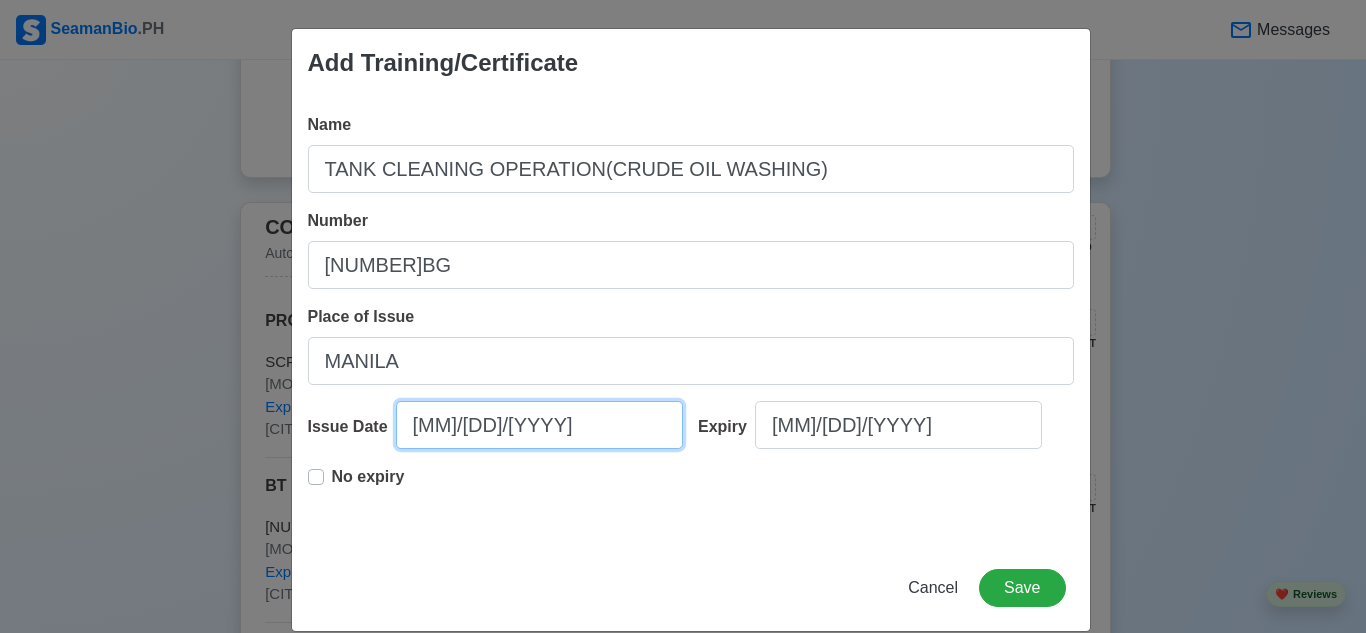 select on "****" 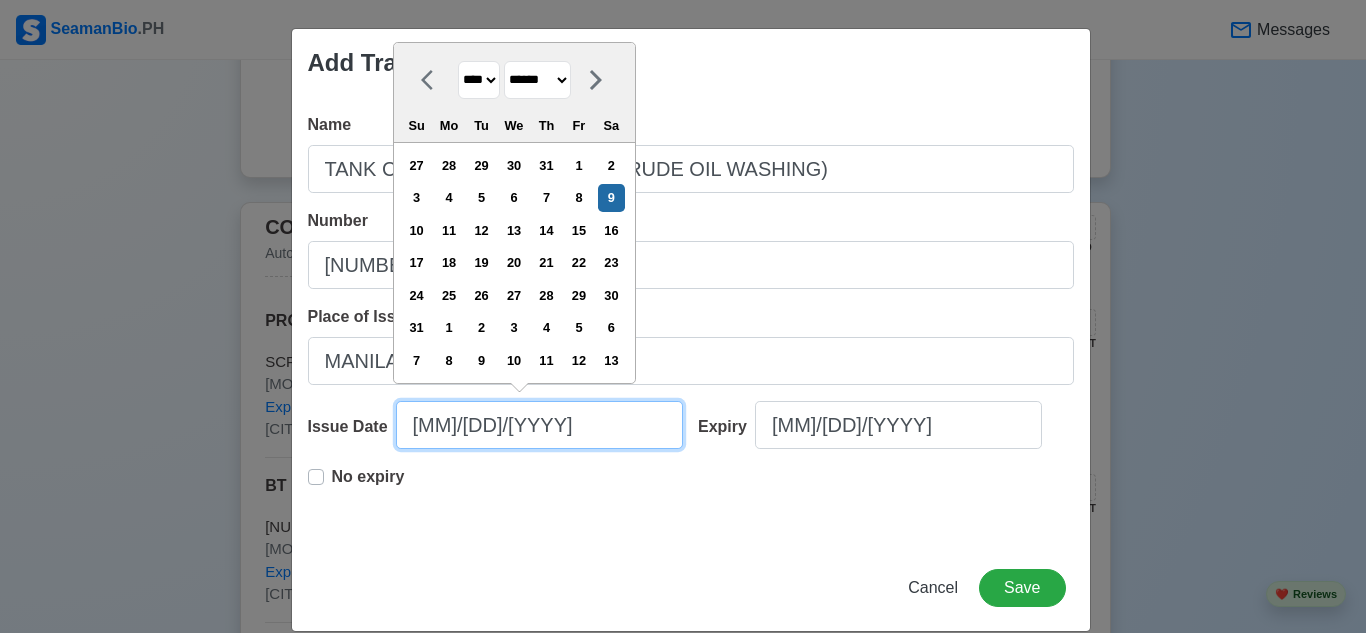 click on "[MM]/[DD]/[YYYY]" at bounding box center [539, 425] 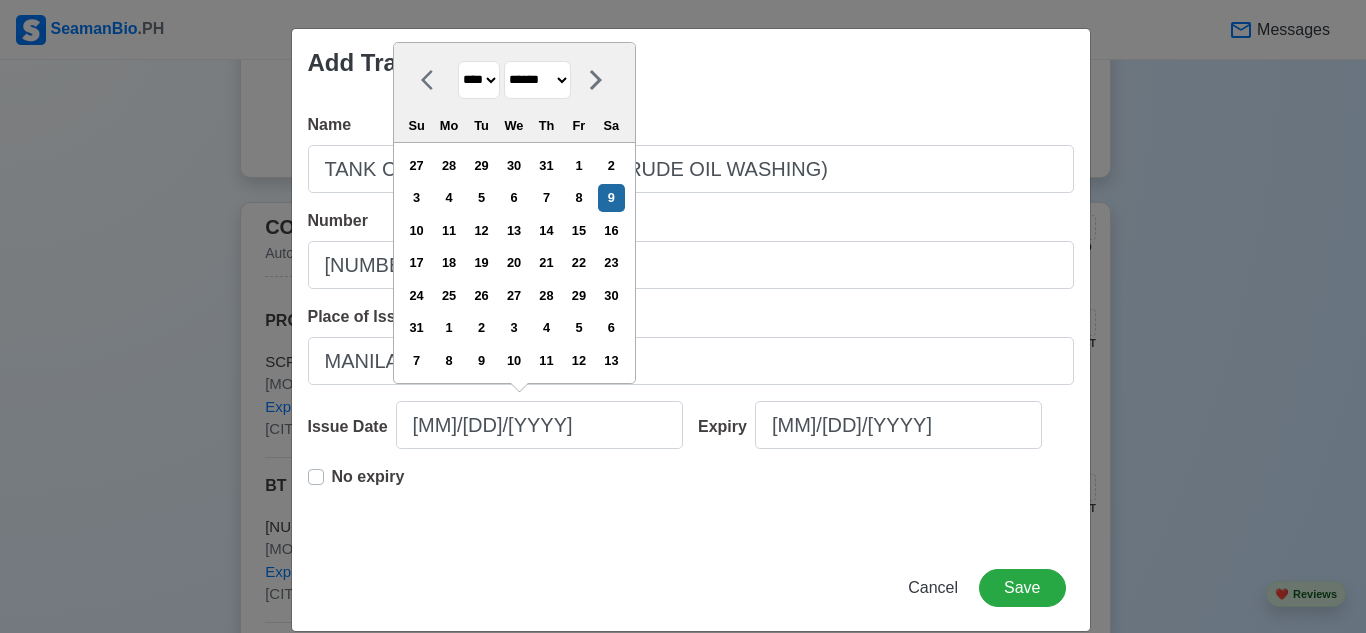 click on "**** **** **** **** **** **** **** **** **** **** **** **** **** **** **** **** **** **** **** **** **** **** **** **** **** **** **** **** **** **** **** **** **** **** **** **** **** **** **** **** **** **** **** **** **** **** **** **** **** **** **** **** **** **** **** **** **** **** **** **** **** **** **** **** **** **** **** **** **** **** **** **** **** **** **** **** **** **** **** **** **** **** **** **** **** **** **** **** **** **** **** **** **** **** **** **** **** **** **** **** **** **** **** **** **** ****" at bounding box center [479, 80] 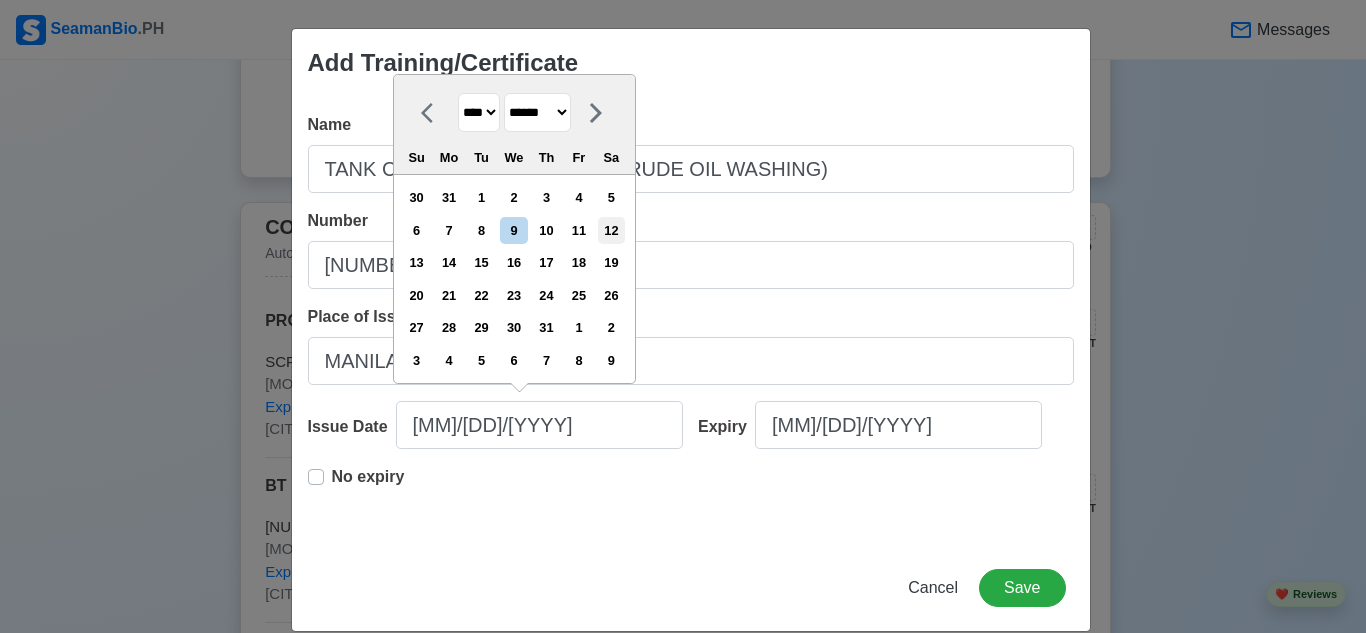 click on "12" at bounding box center (611, 230) 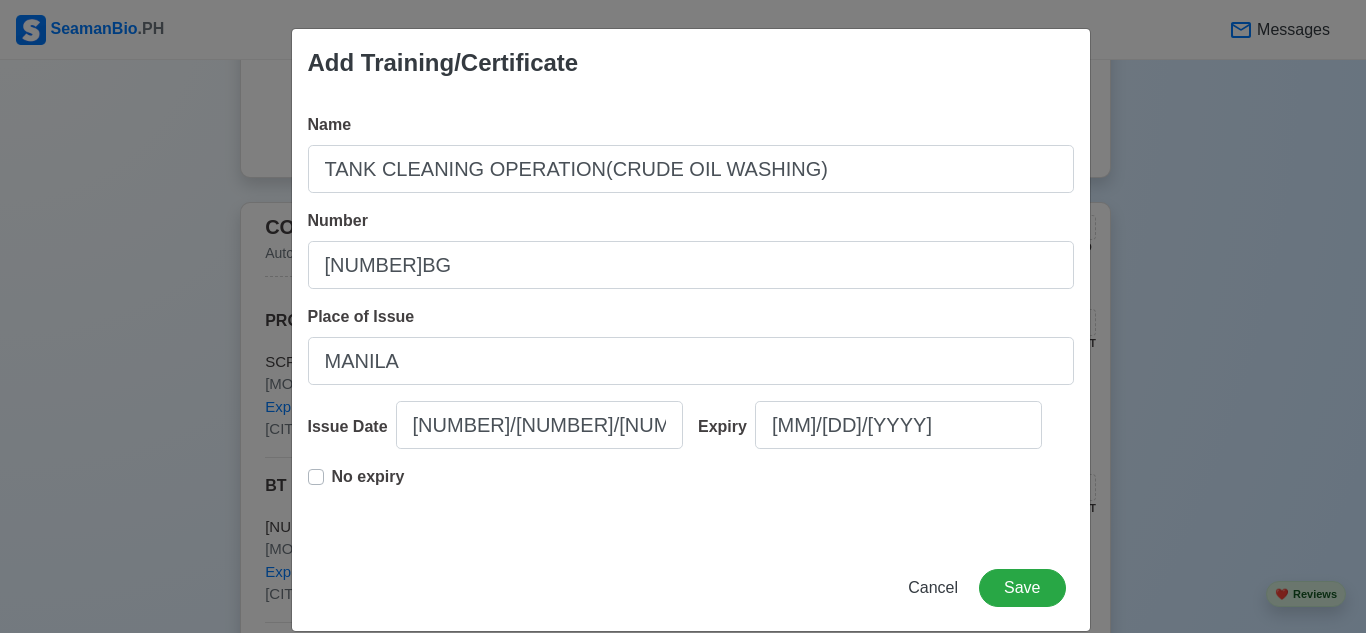 click on "No expiry" at bounding box center [368, 485] 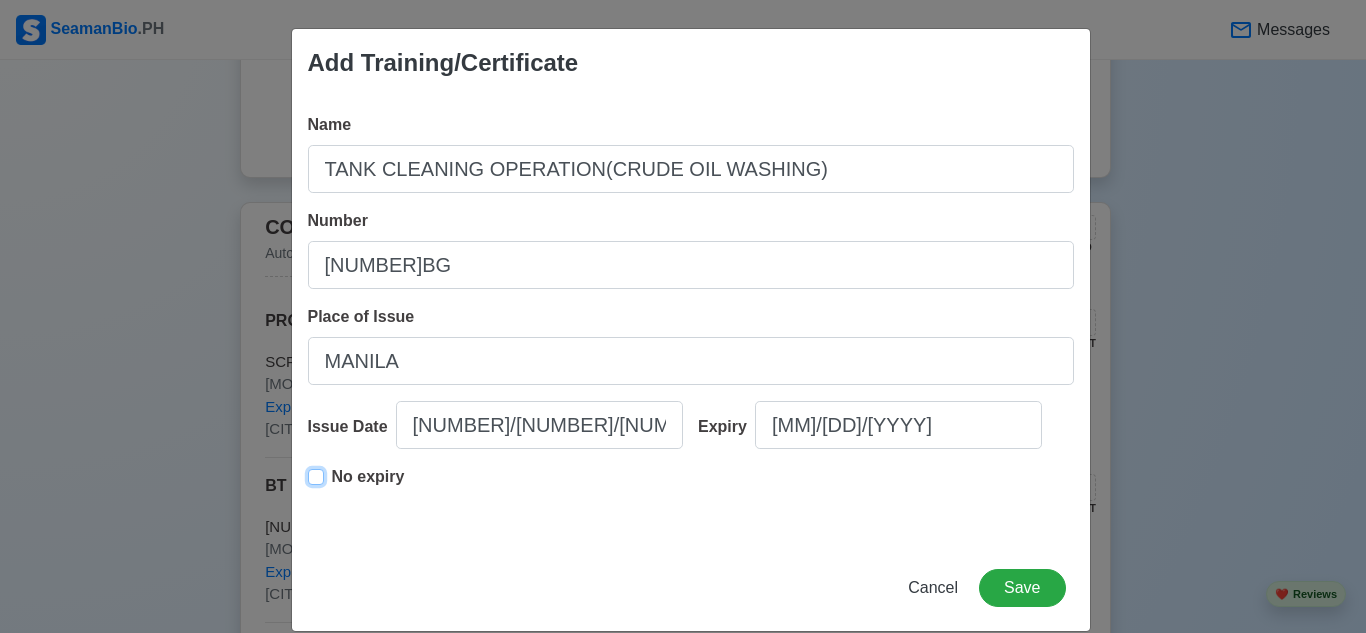 type on "[NUMBER]/[NUMBER]/[NUMBER]" 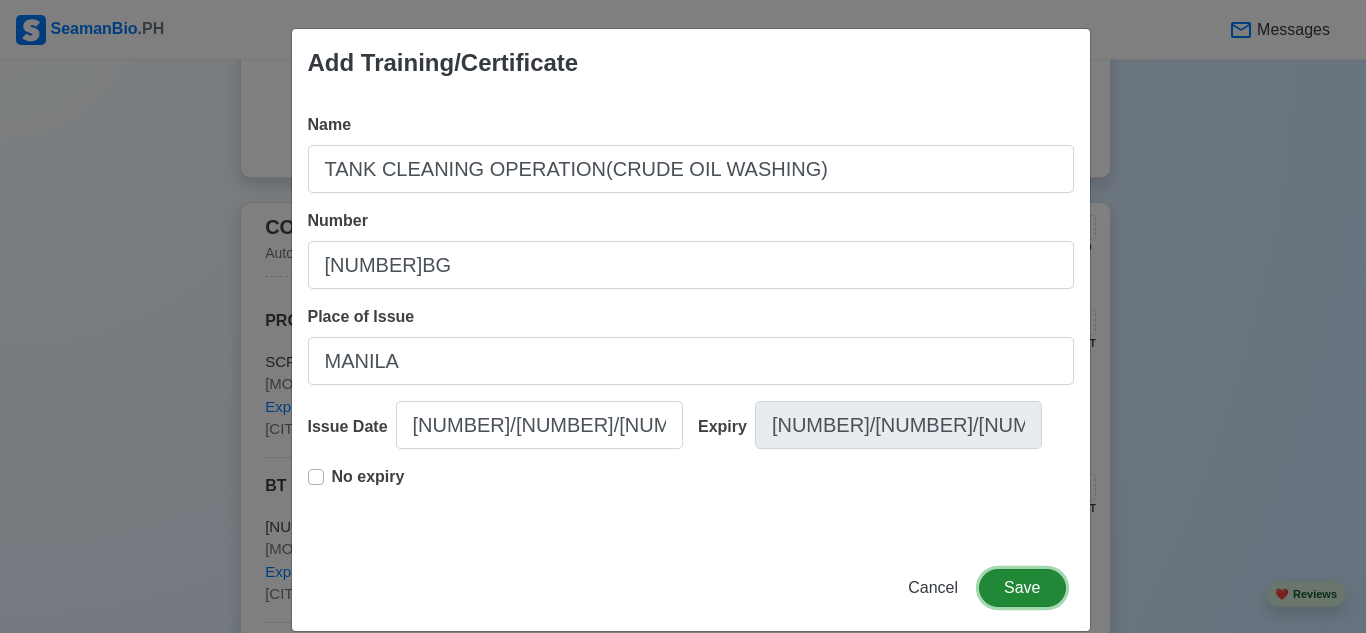click on "Save" at bounding box center (1022, 588) 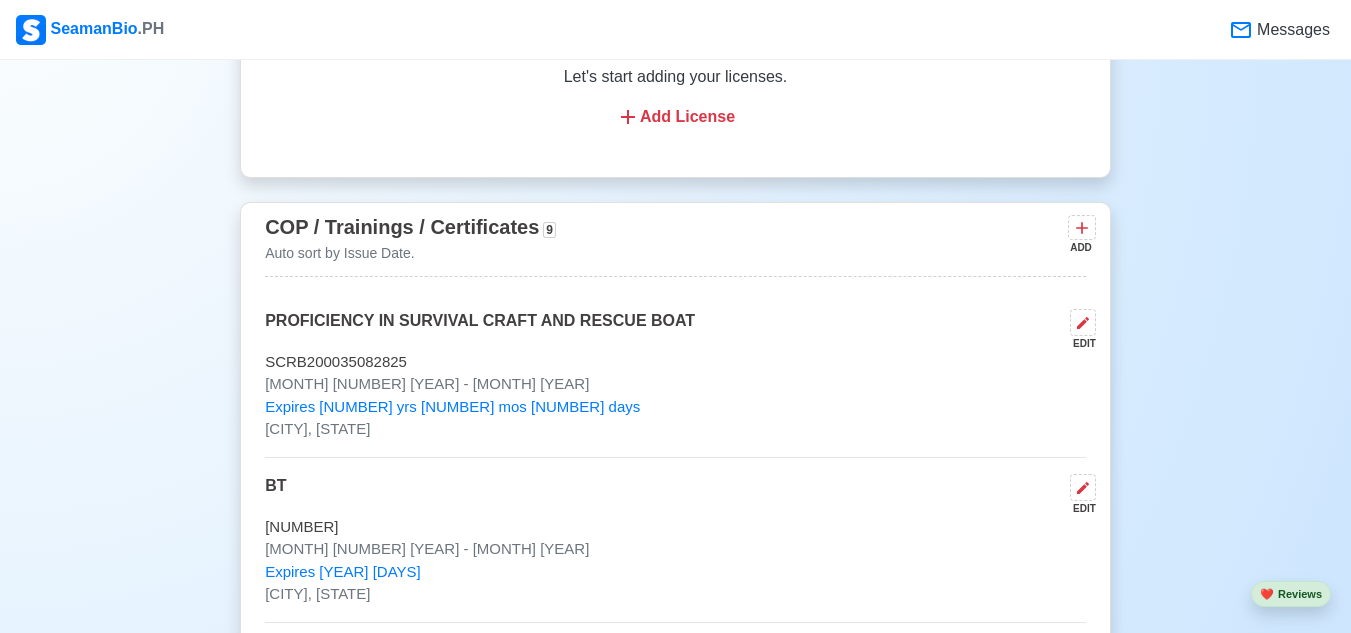 click on "ADD" at bounding box center [1080, 247] 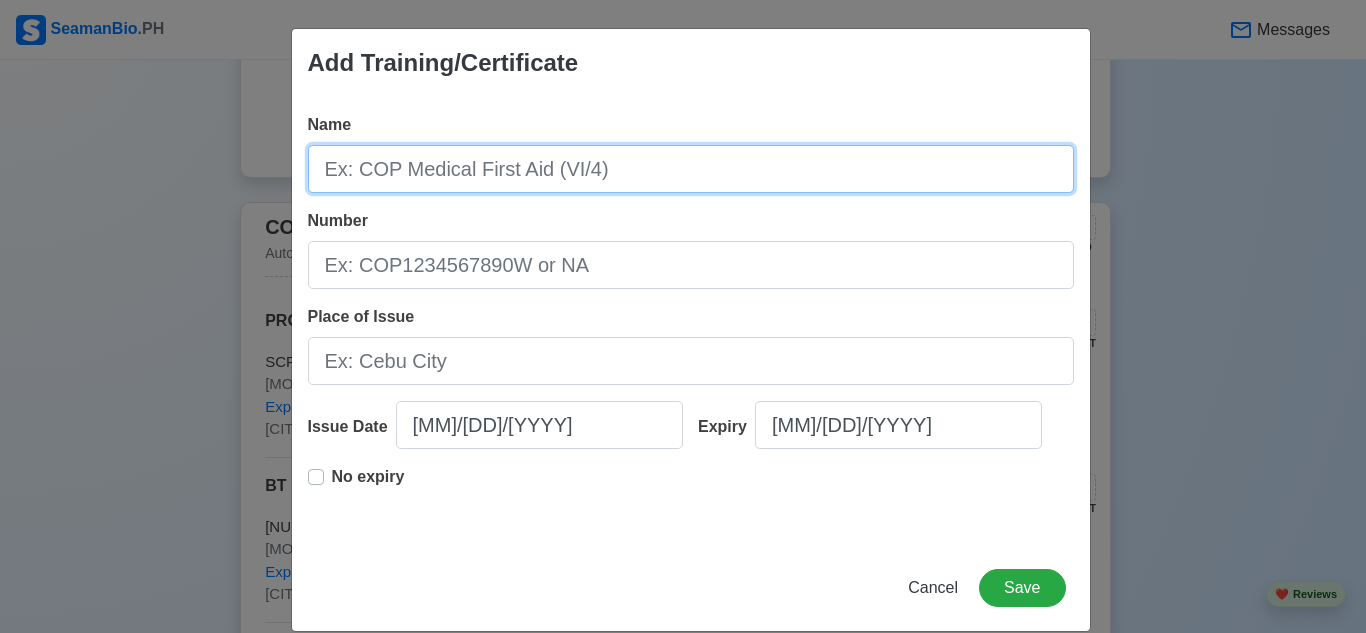 click on "Name" at bounding box center [691, 169] 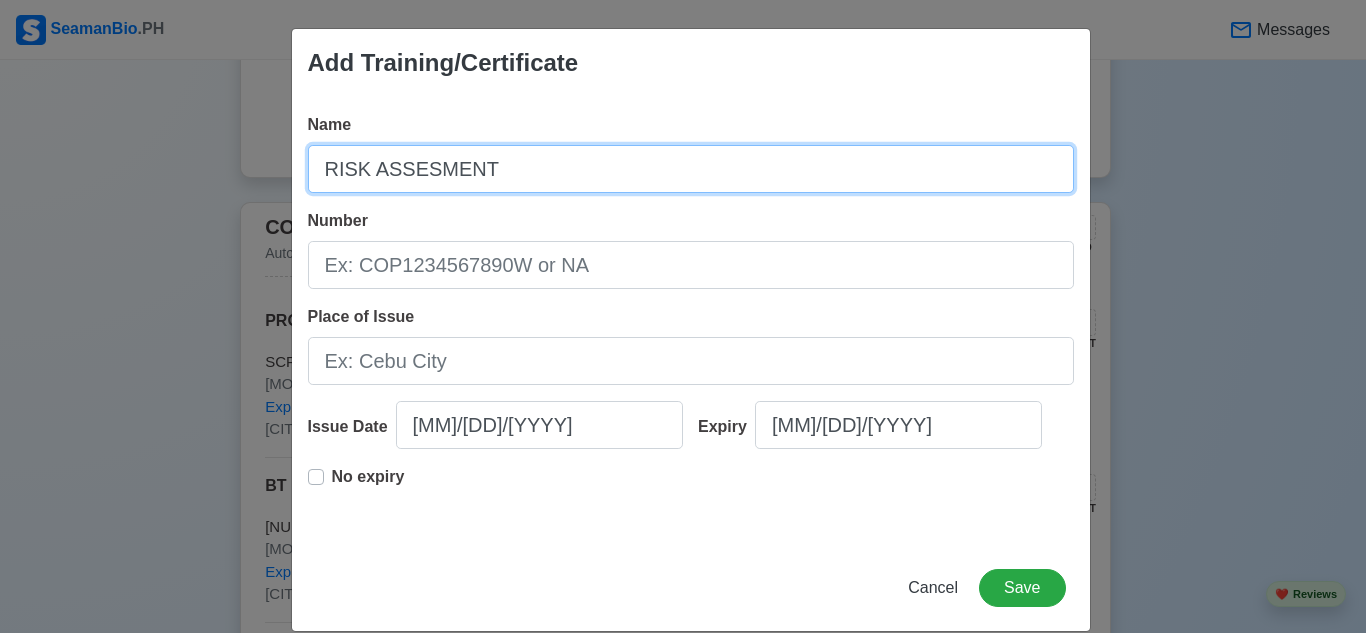 click on "RISK ASSESMENT" at bounding box center (691, 169) 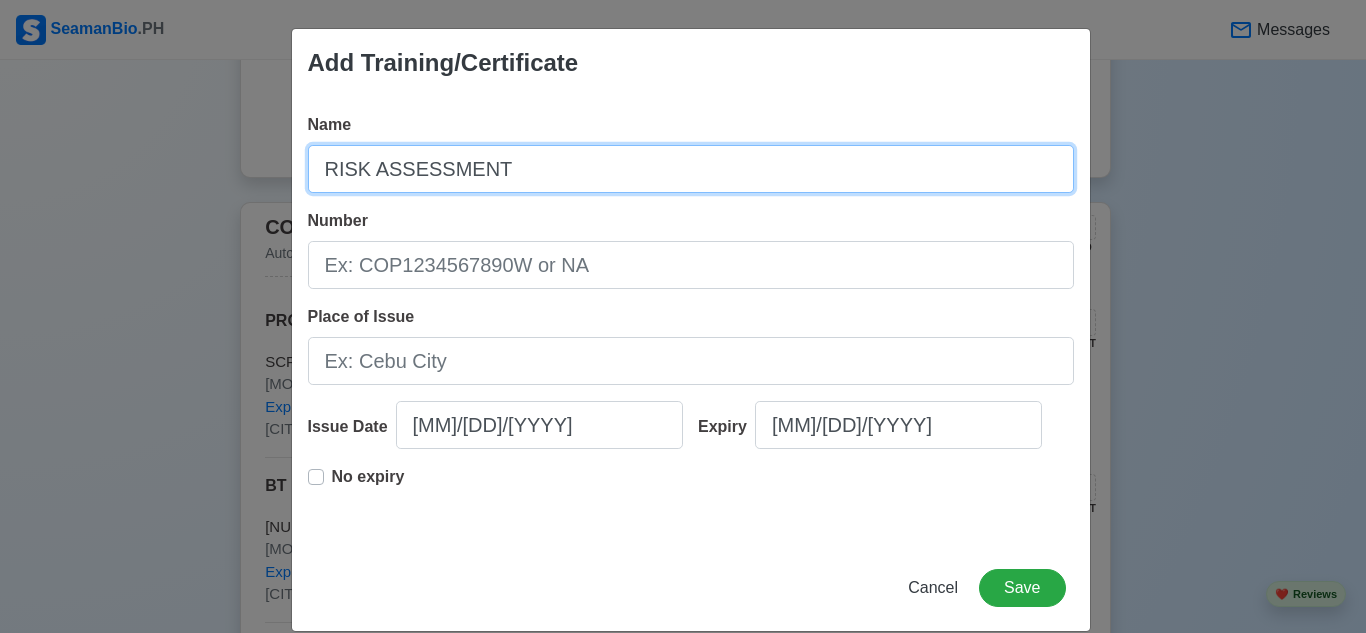 click on "RISK ASSESSMENT" at bounding box center (691, 169) 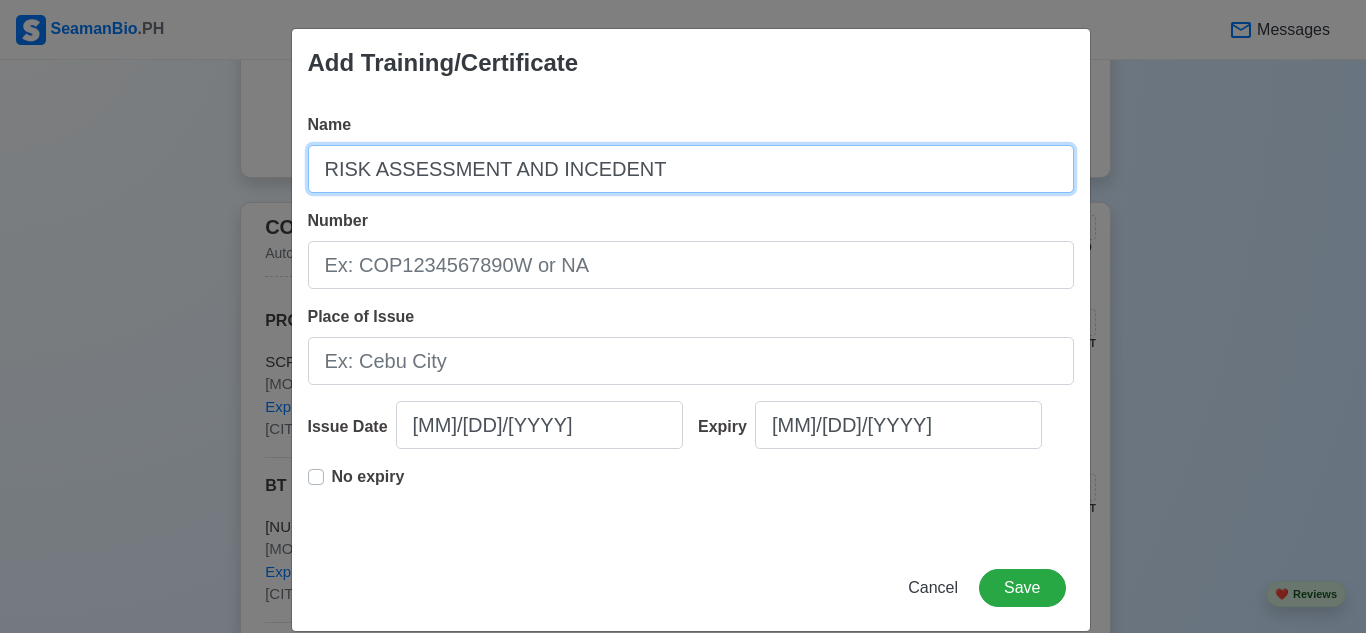 click on "RISK ASSESSMENT AND INCEDENT" at bounding box center [691, 169] 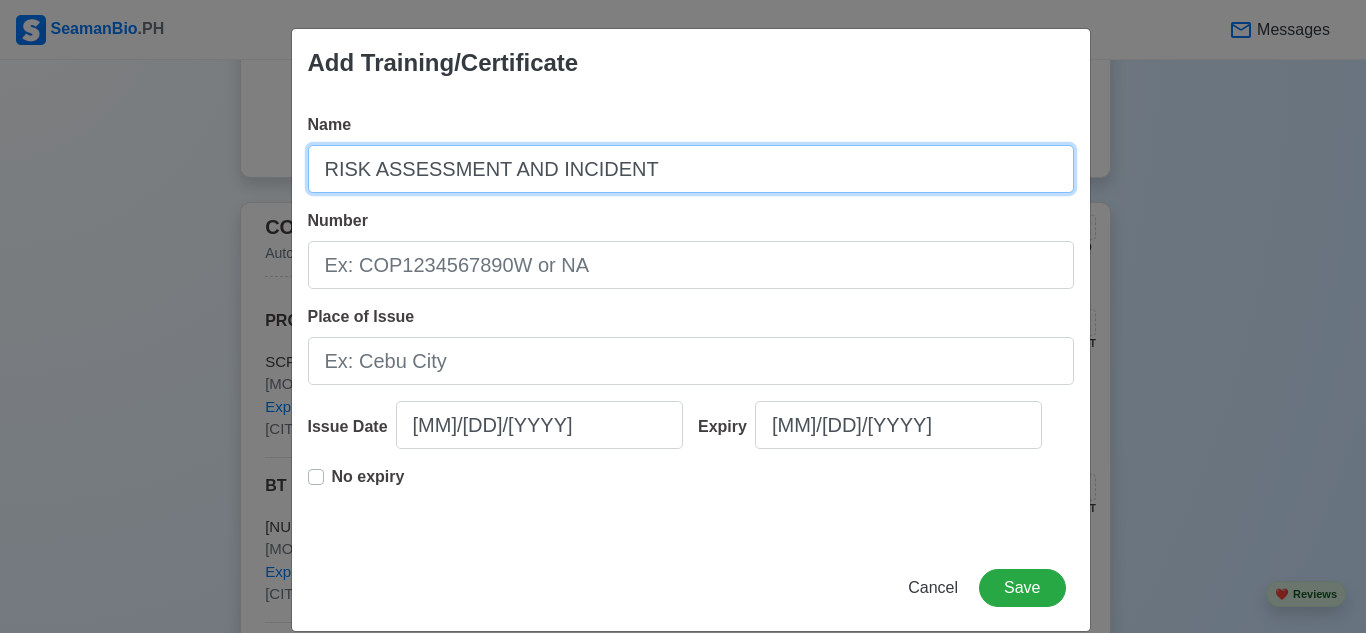 click on "RISK ASSESSMENT AND INCIDENT" at bounding box center (691, 169) 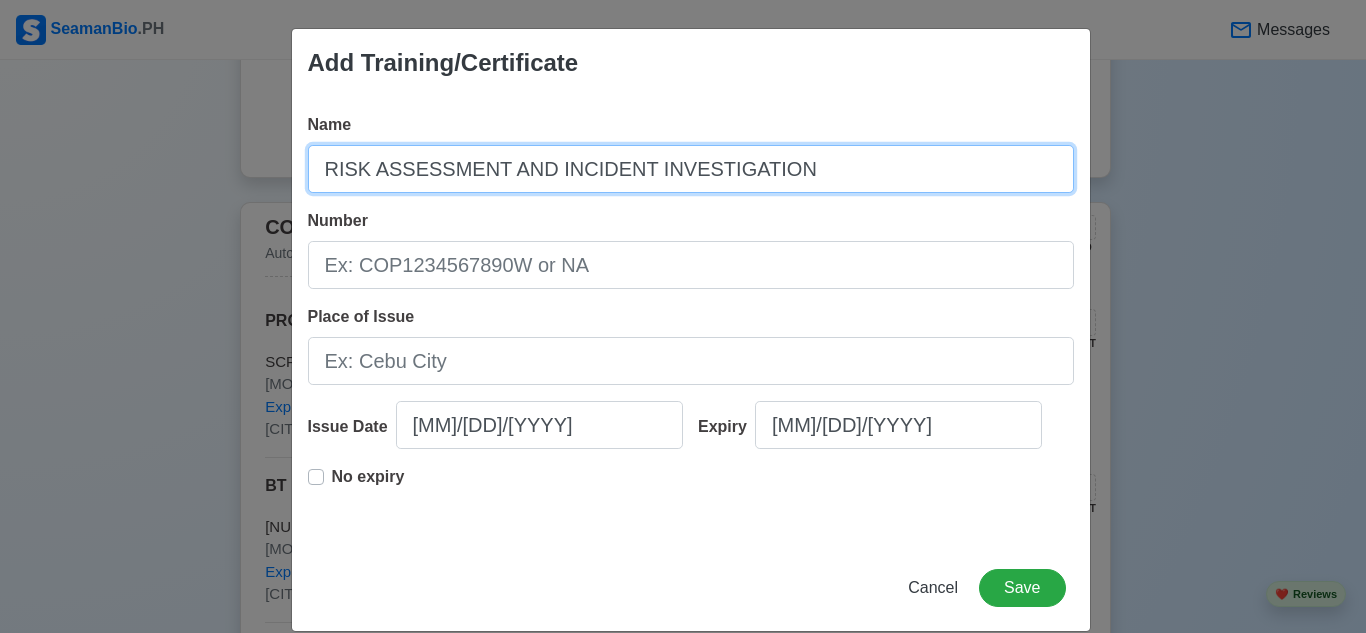 type on "RISK ASSESSMENT AND INCIDENT INVESTIGATION" 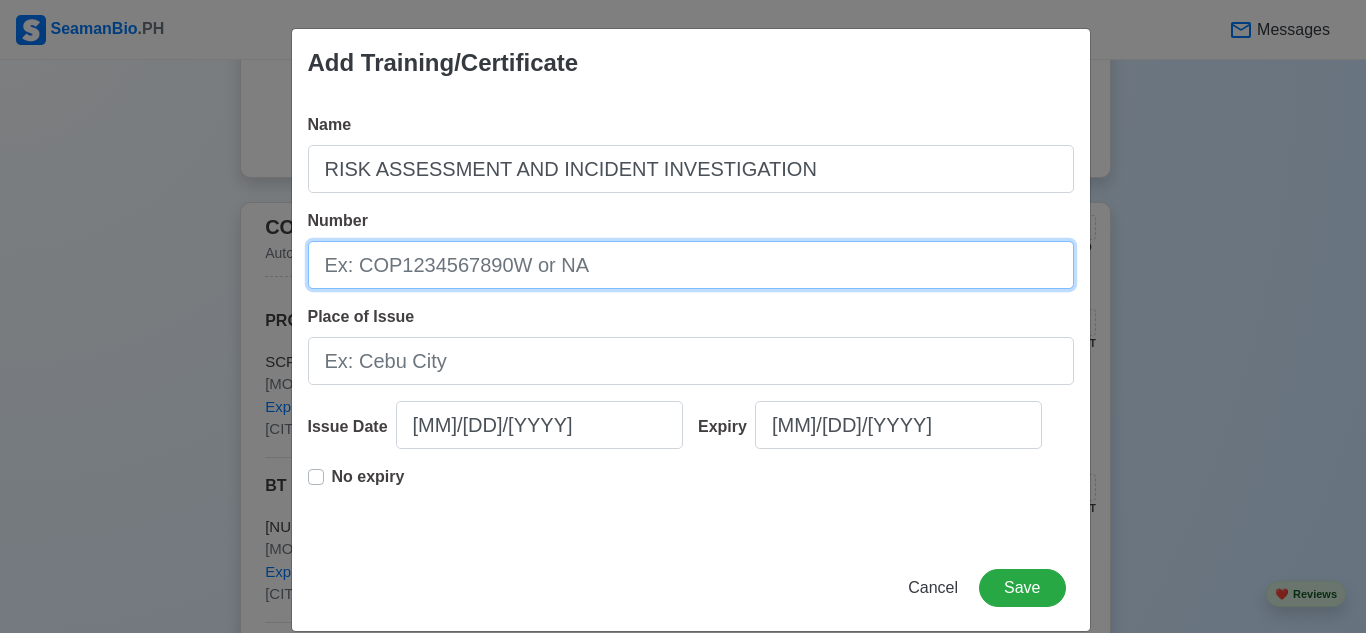 click on "Number" at bounding box center (691, 265) 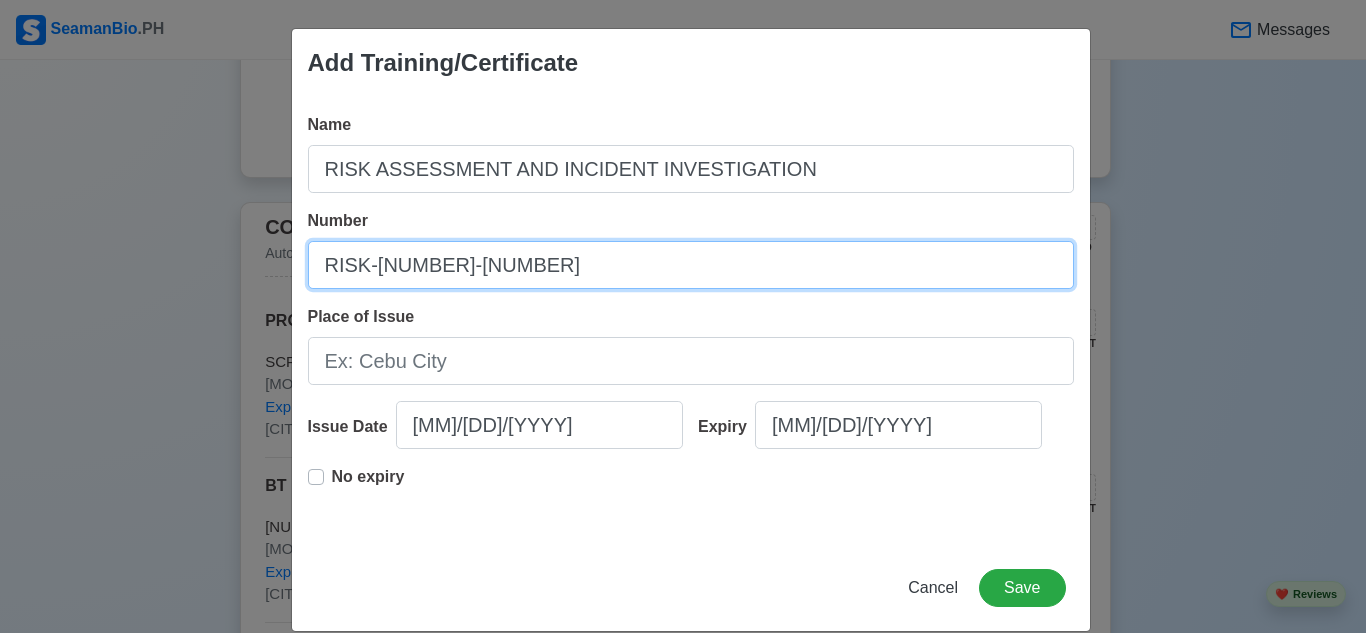 type on "RISK-[NUMBER]-[NUMBER]" 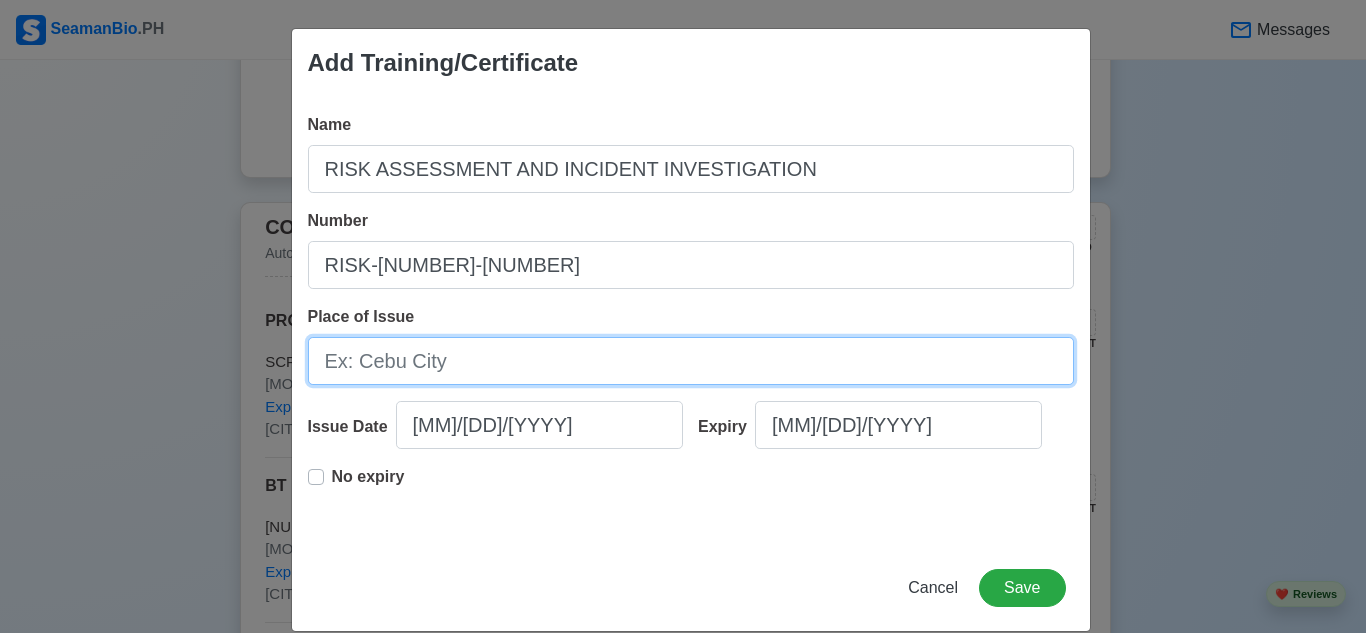 click on "Place of Issue" at bounding box center (691, 361) 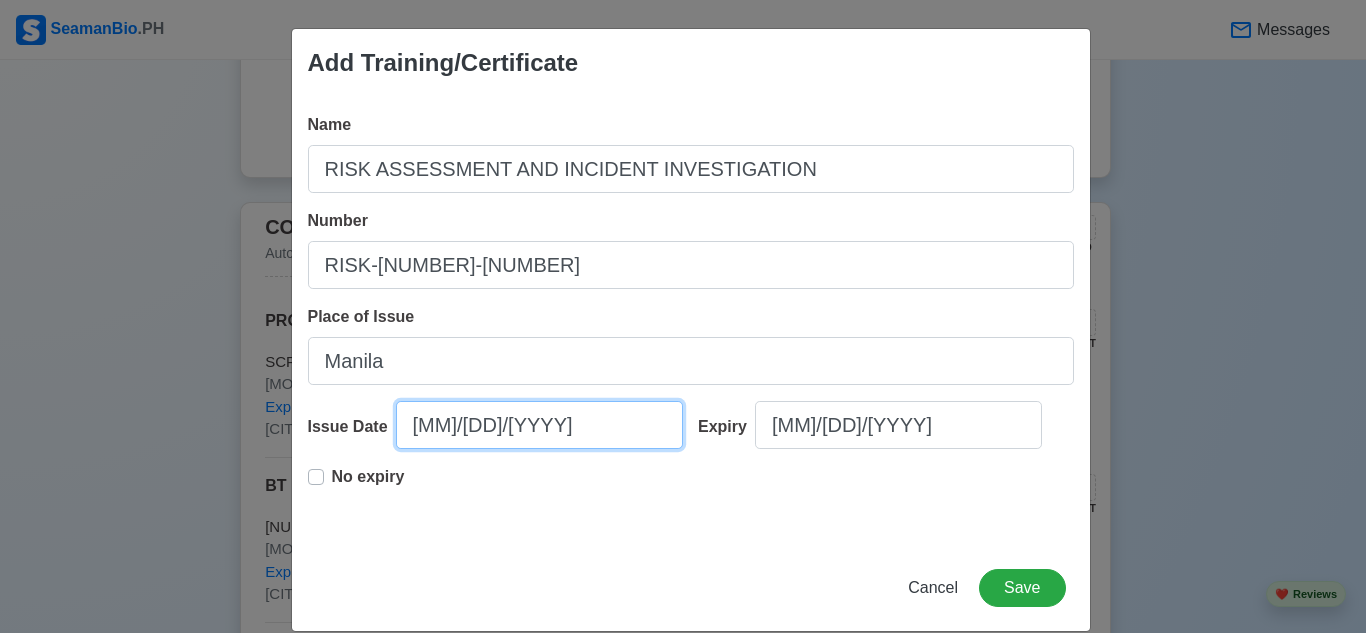 select on "****" 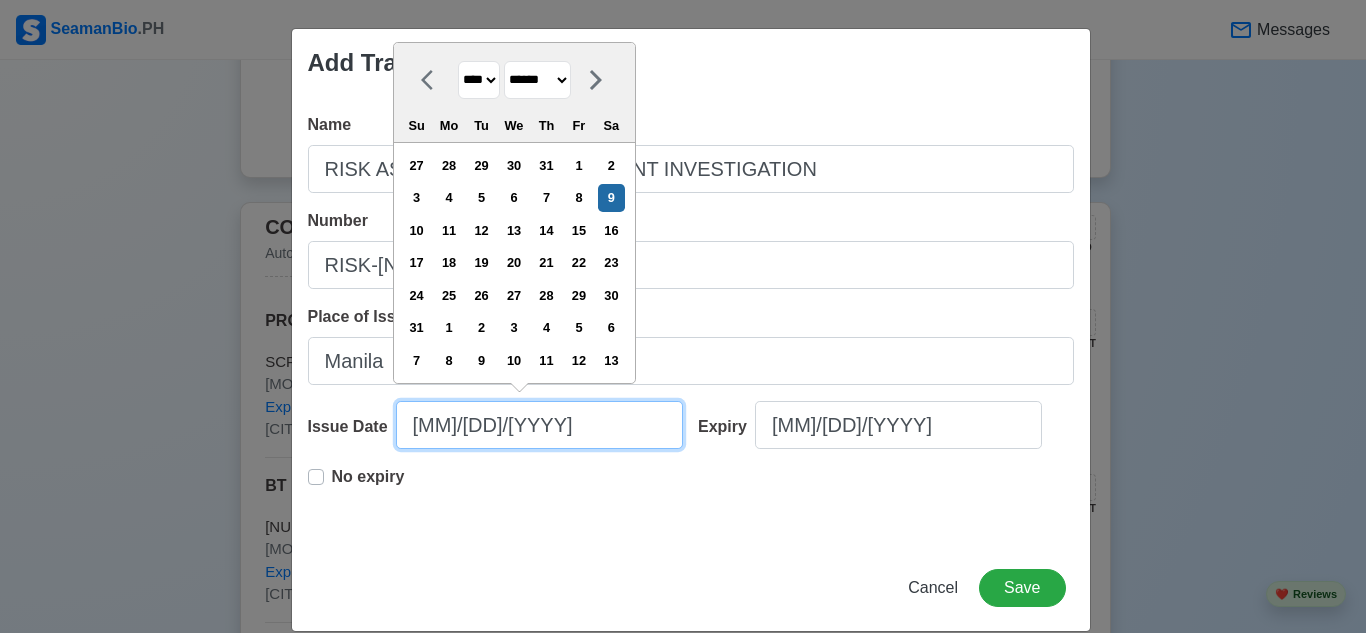 click on "[MM]/[DD]/[YYYY]" at bounding box center [539, 425] 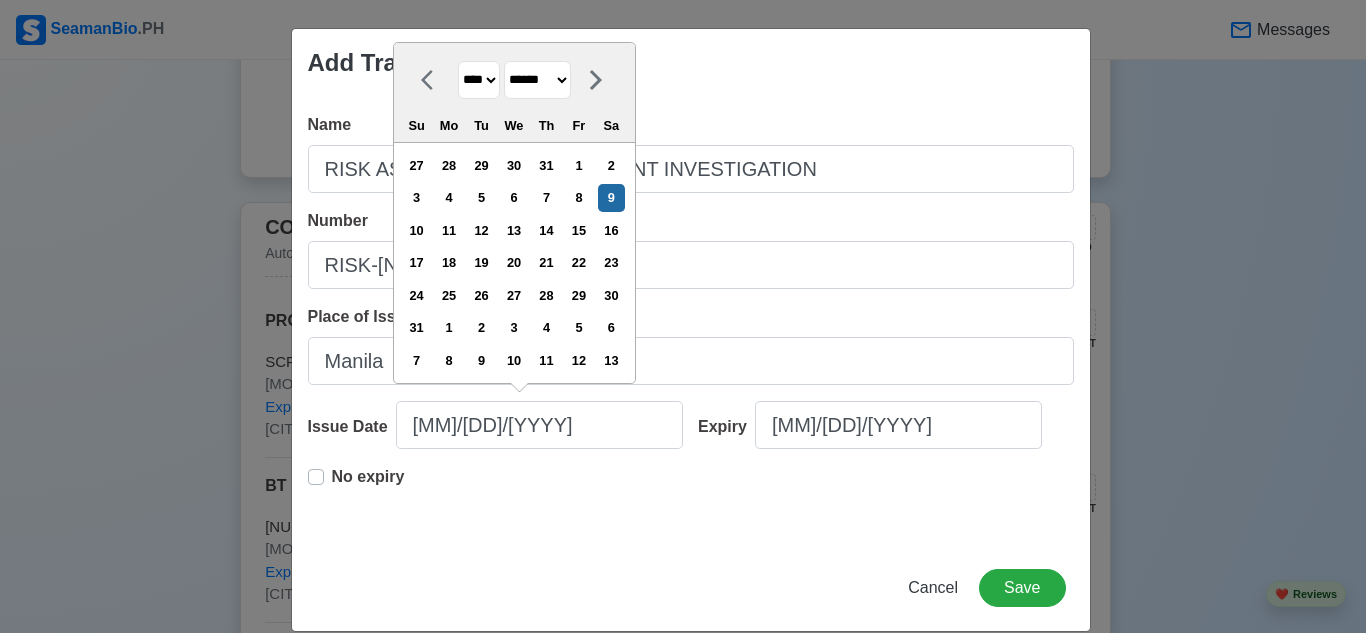 click on "**** **** **** **** **** **** **** **** **** **** **** **** **** **** **** **** **** **** **** **** **** **** **** **** **** **** **** **** **** **** **** **** **** **** **** **** **** **** **** **** **** **** **** **** **** **** **** **** **** **** **** **** **** **** **** **** **** **** **** **** **** **** **** **** **** **** **** **** **** **** **** **** **** **** **** **** **** **** **** **** **** **** **** **** **** **** **** **** **** **** **** **** **** **** **** **** **** **** **** **** **** **** **** **** **** ****" at bounding box center [479, 80] 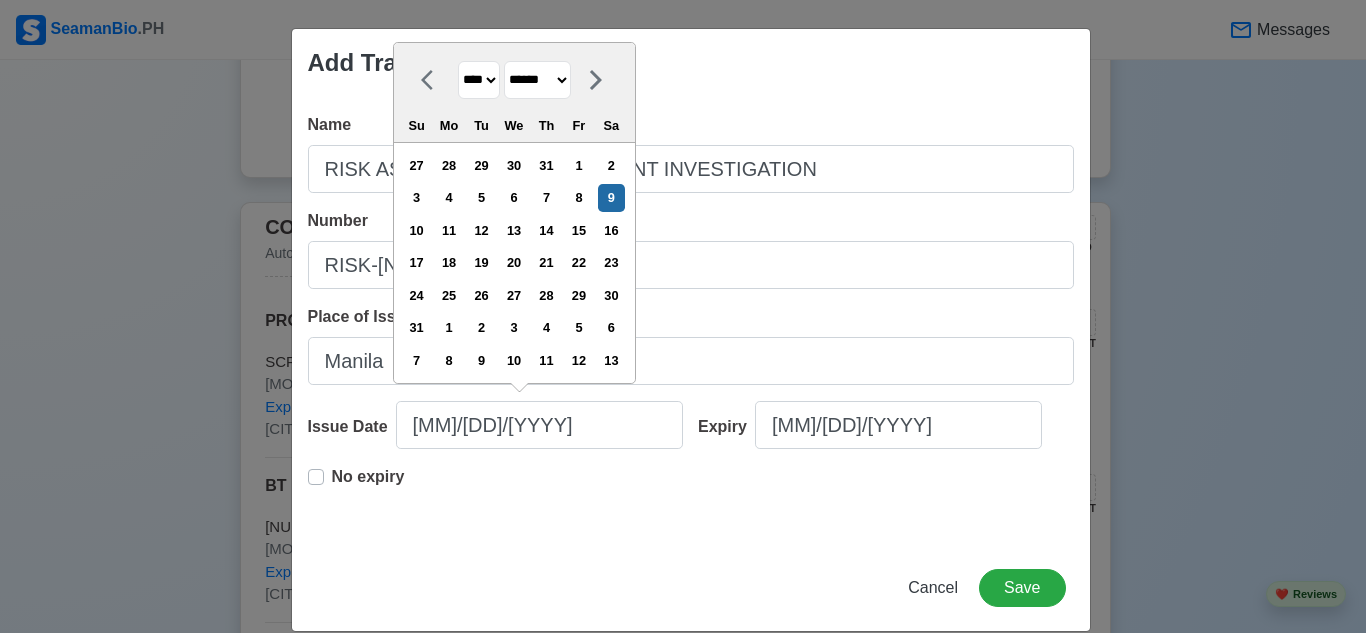 select on "****" 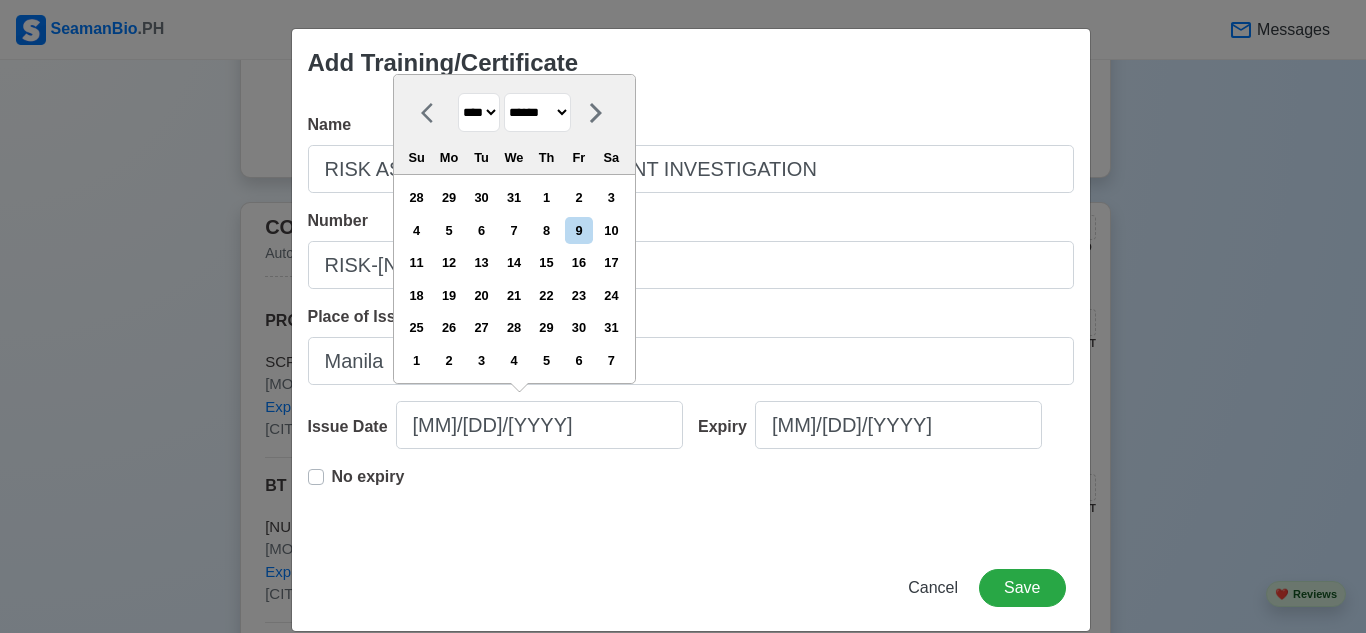 click on "******* ******** ***** ***** *** **** **** ****** ********* ******* ******** ********" at bounding box center (537, 112) 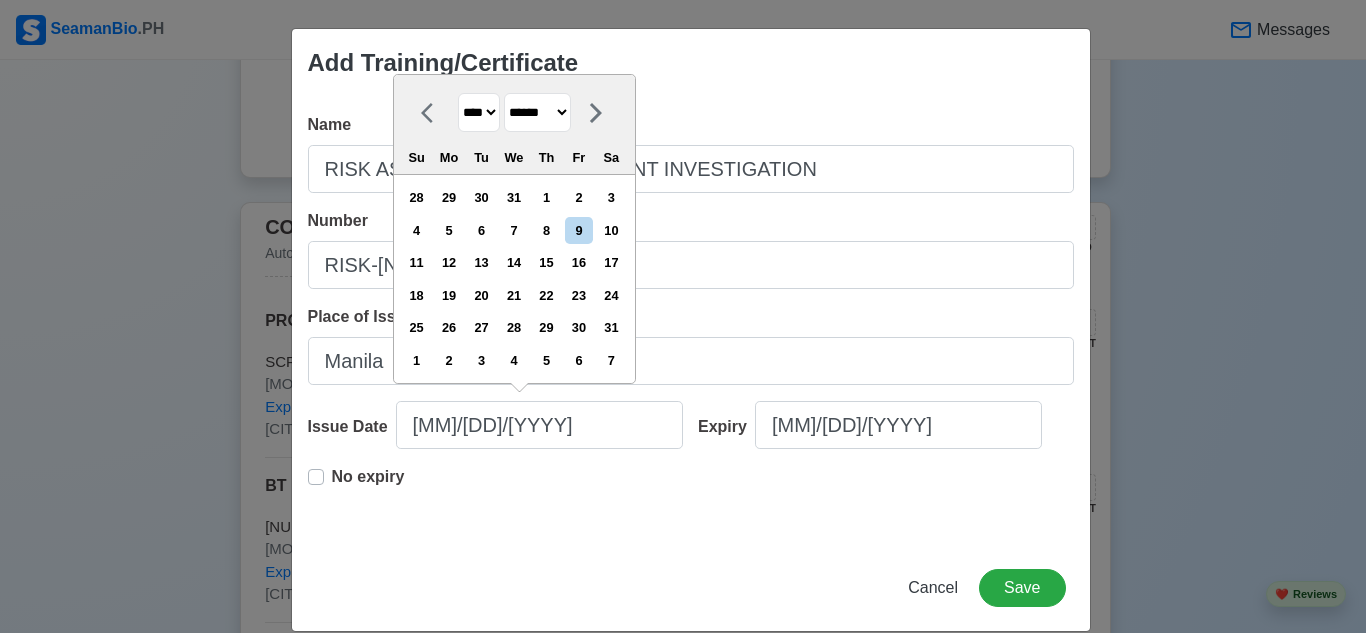 select on "********" 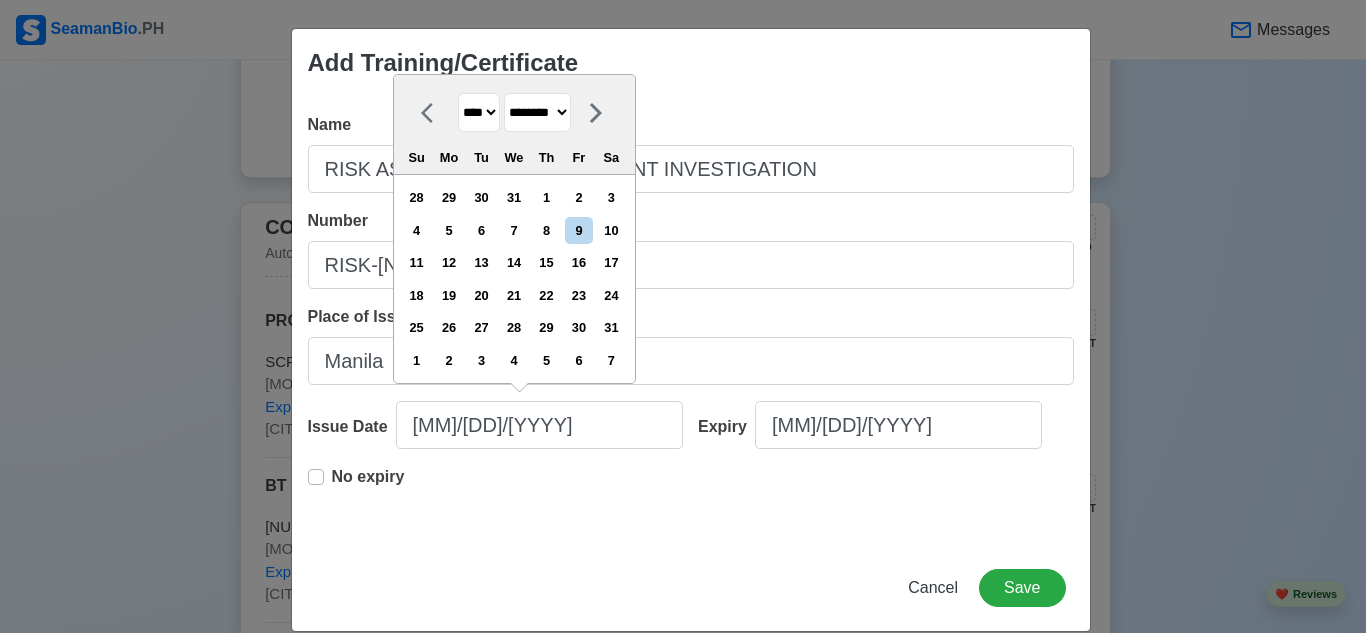 click on "******* ******** ***** ***** *** **** **** ****** ********* ******* ******** ********" at bounding box center [537, 112] 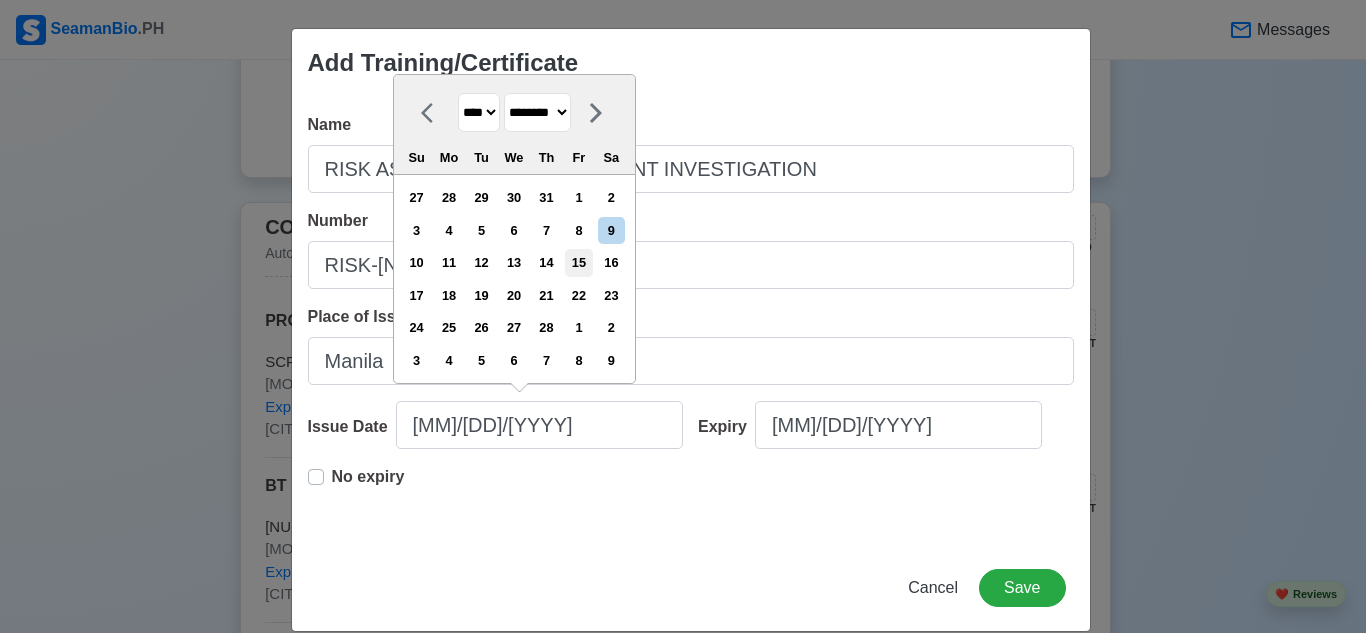 click on "15" at bounding box center [578, 262] 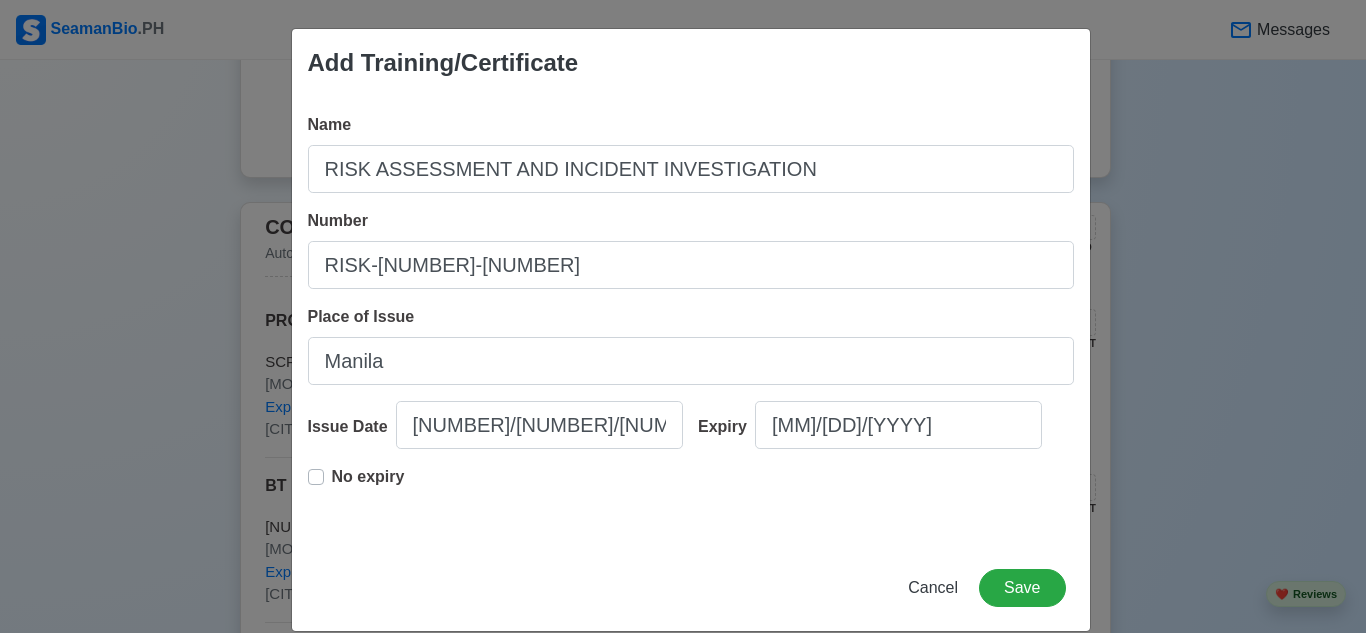 click on "No expiry" at bounding box center (368, 485) 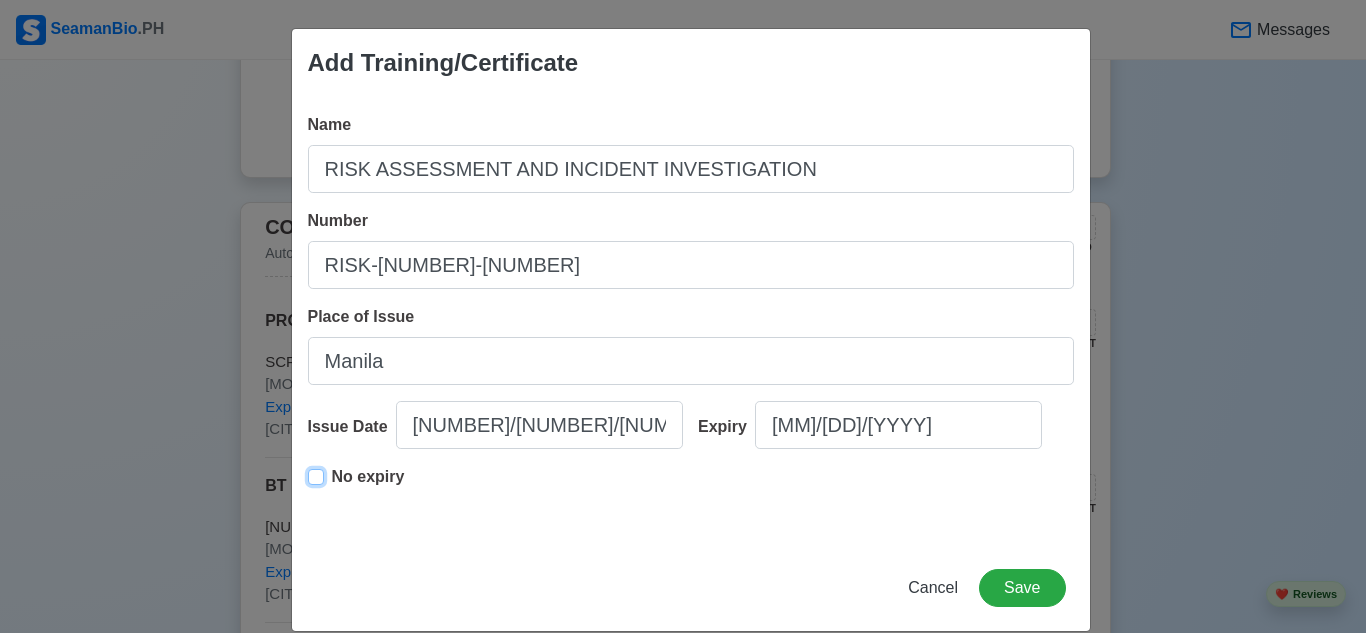 type on "[NUMBER]/[NUMBER]/[NUMBER]" 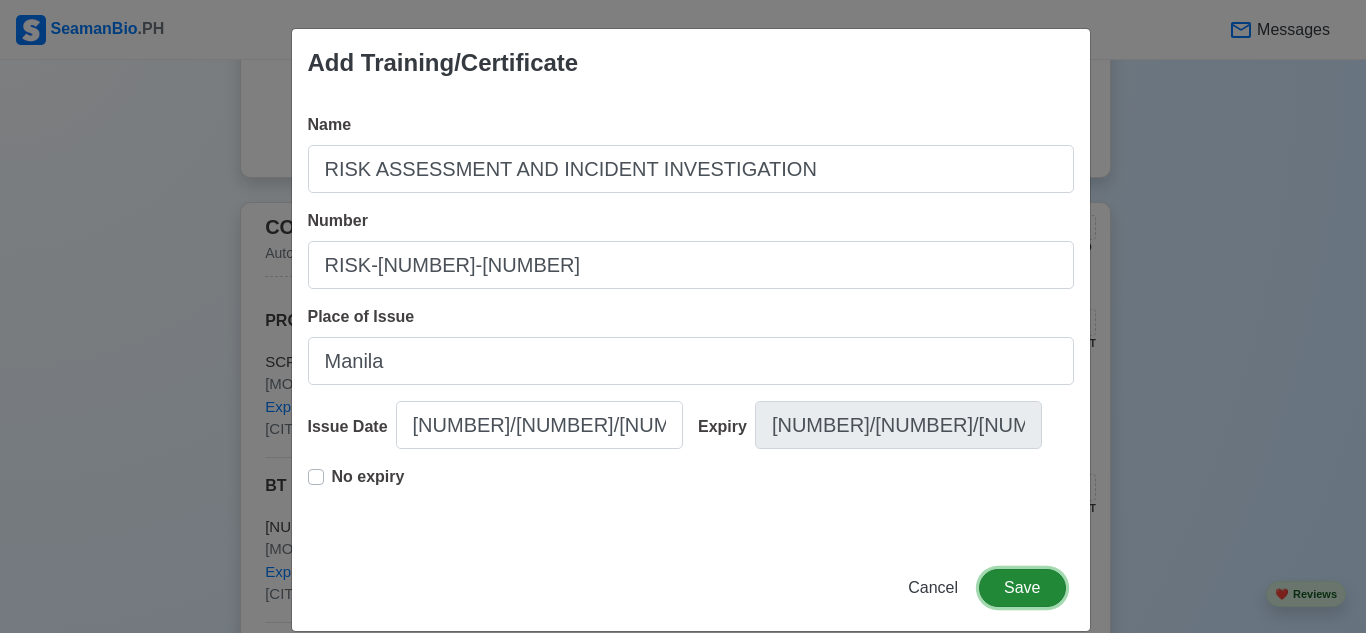 click on "Save" at bounding box center (1022, 588) 